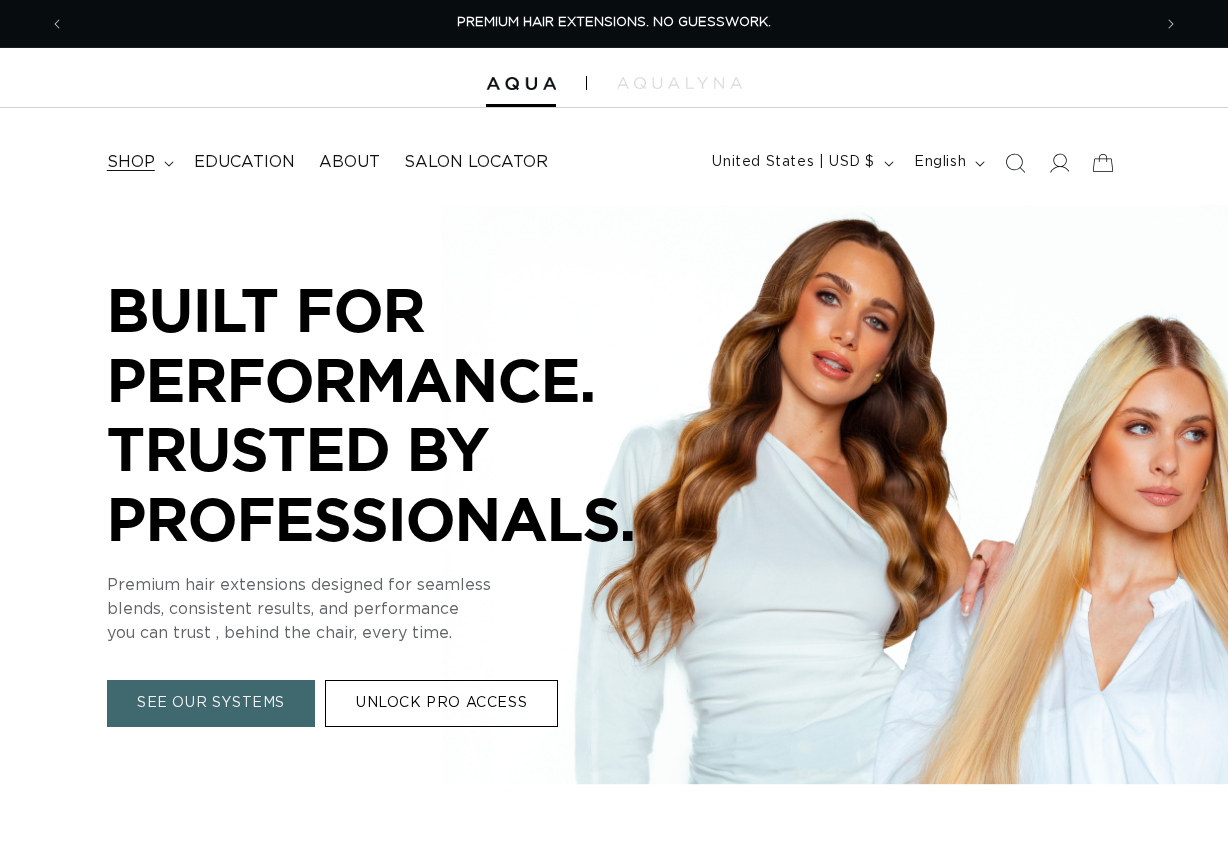 scroll, scrollTop: 0, scrollLeft: 0, axis: both 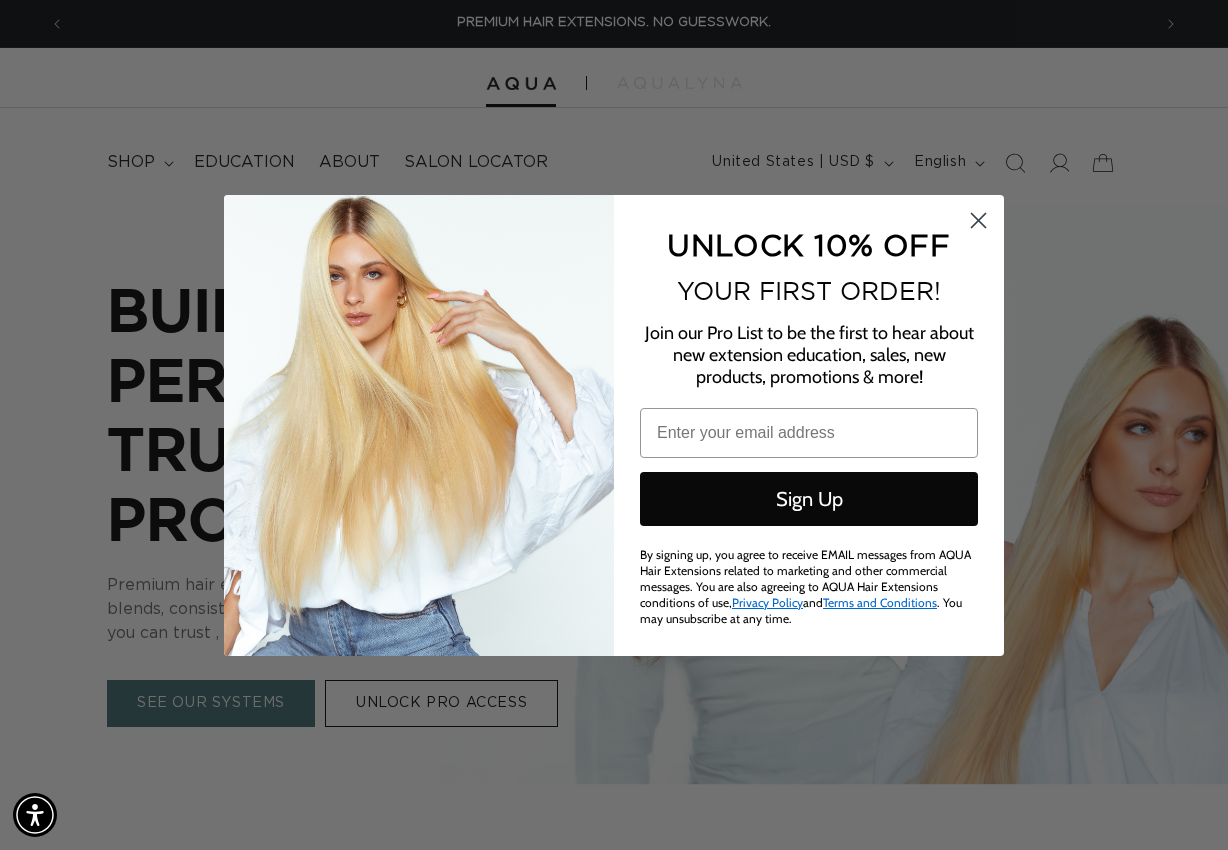 click 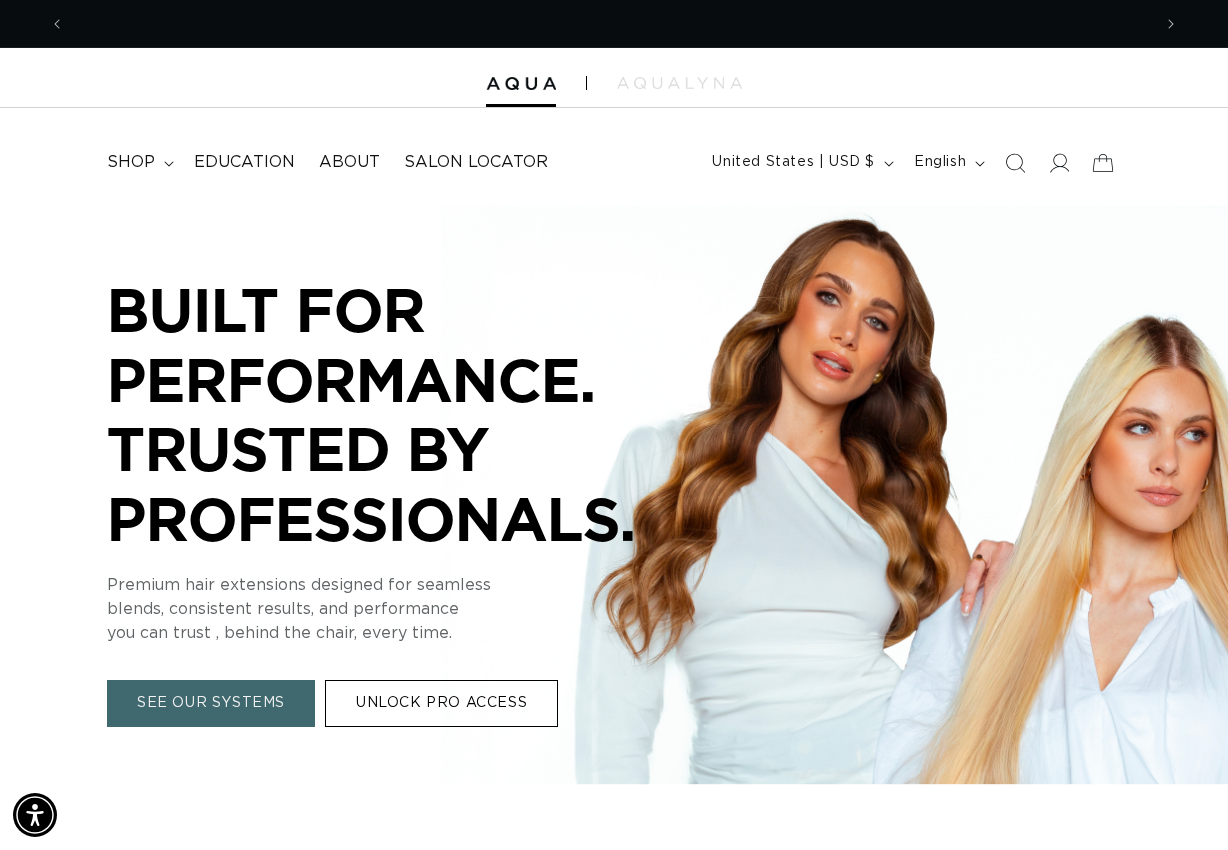 scroll, scrollTop: 0, scrollLeft: 1086, axis: horizontal 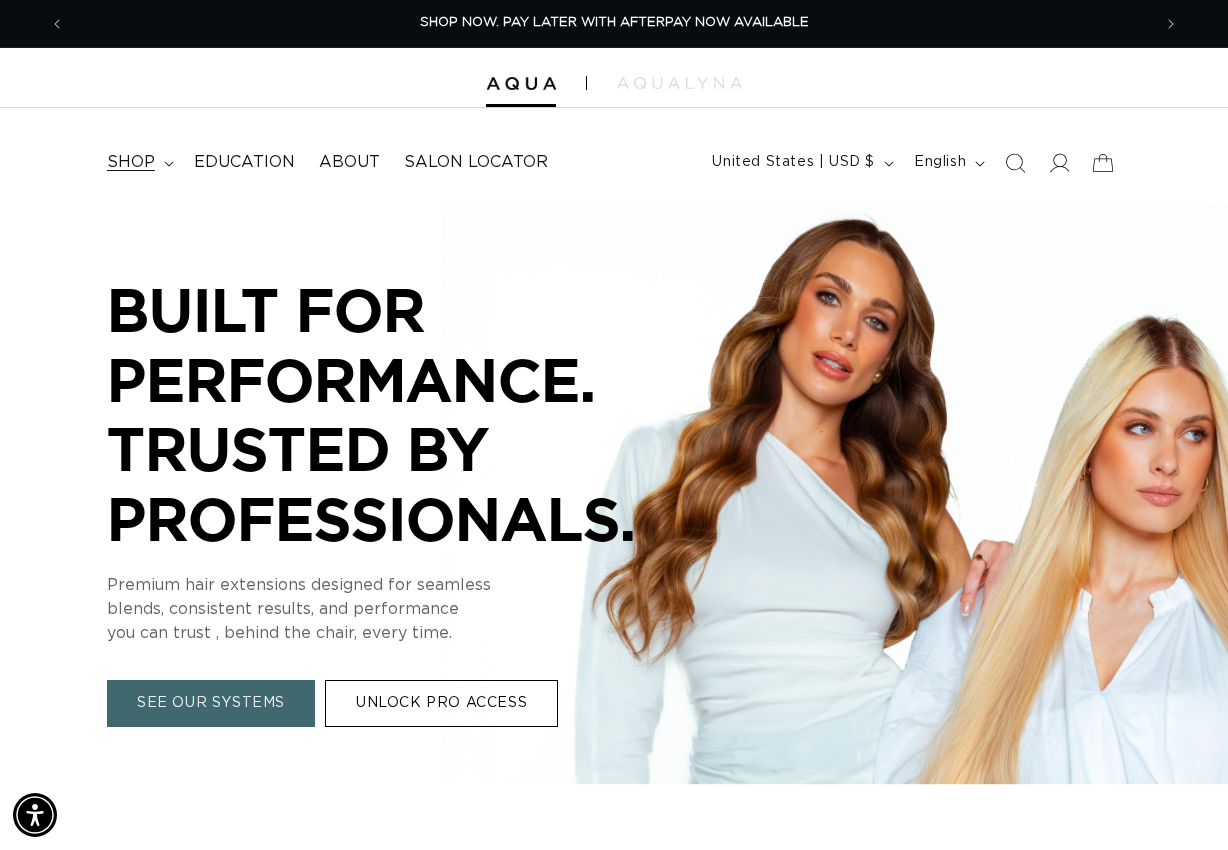 click 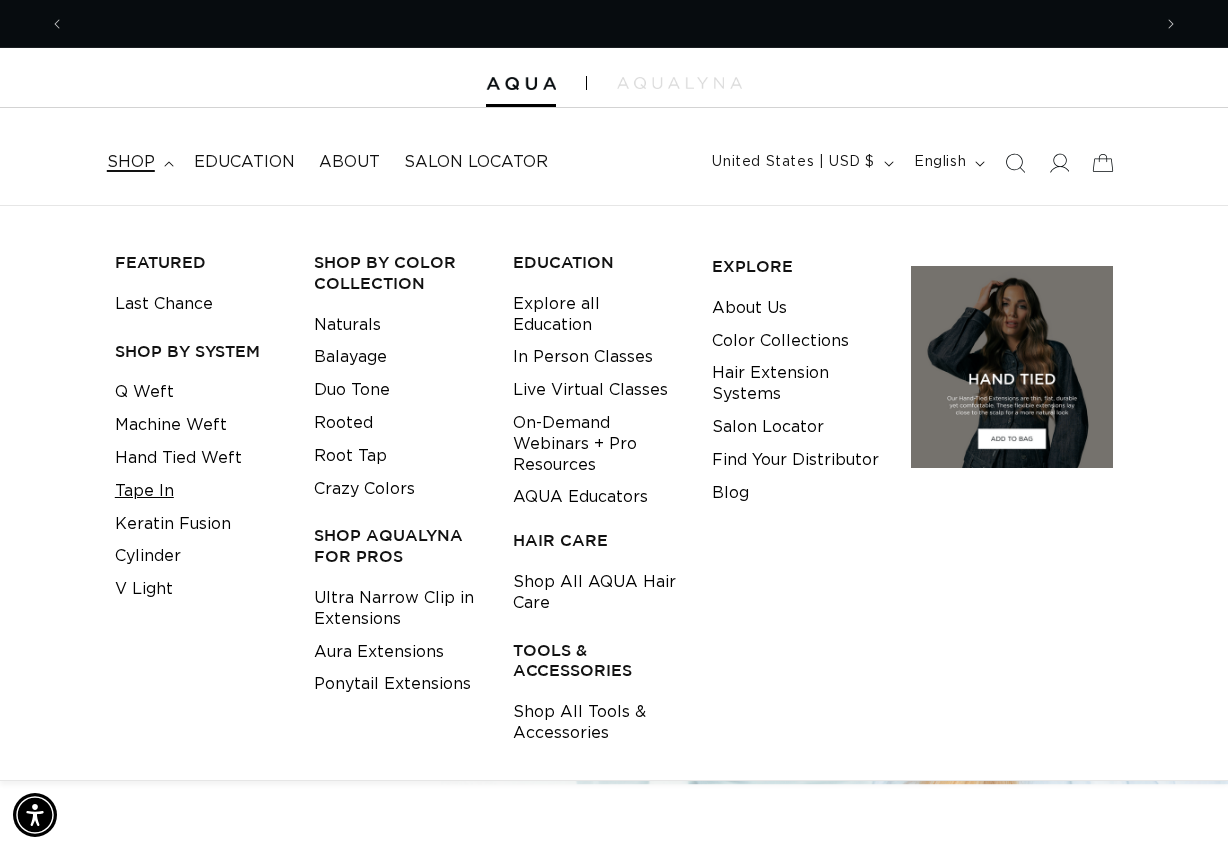 scroll, scrollTop: 0, scrollLeft: 2172, axis: horizontal 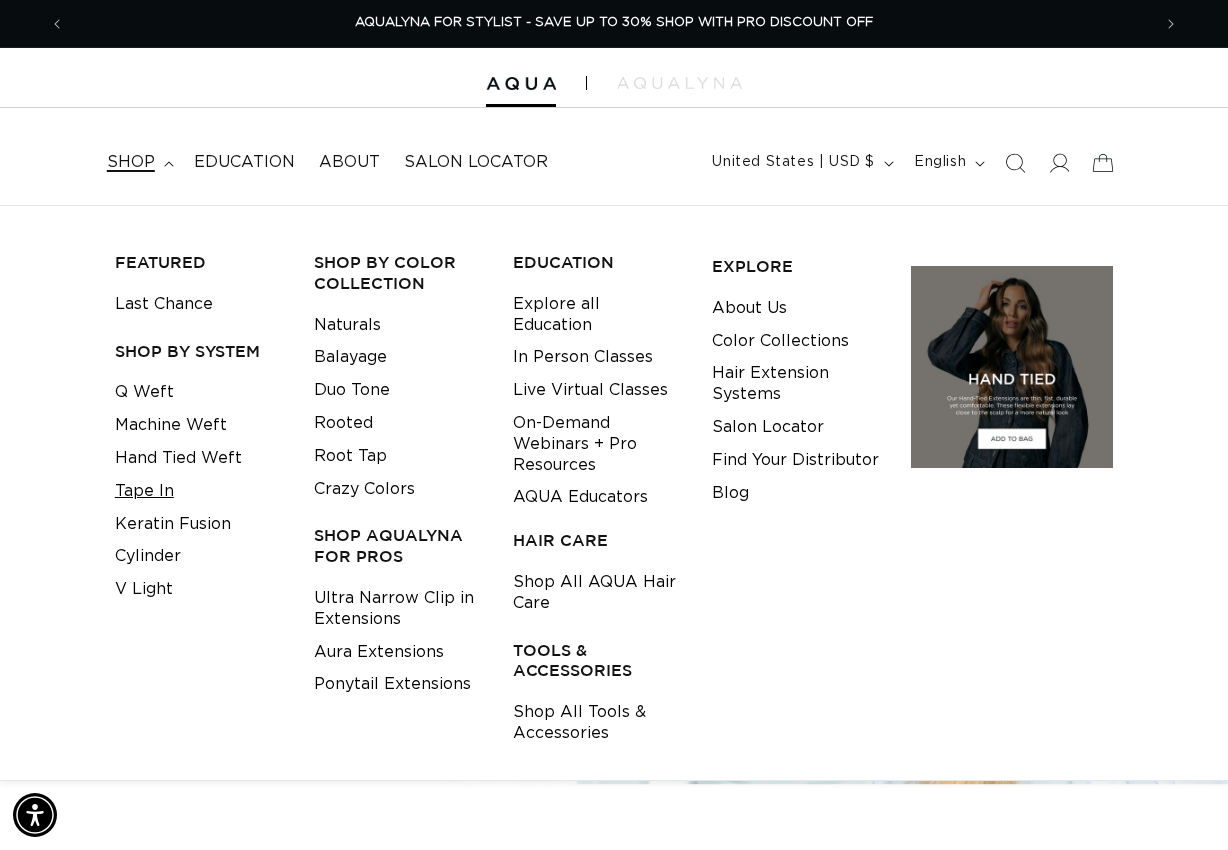 click on "Tape In" at bounding box center [144, 491] 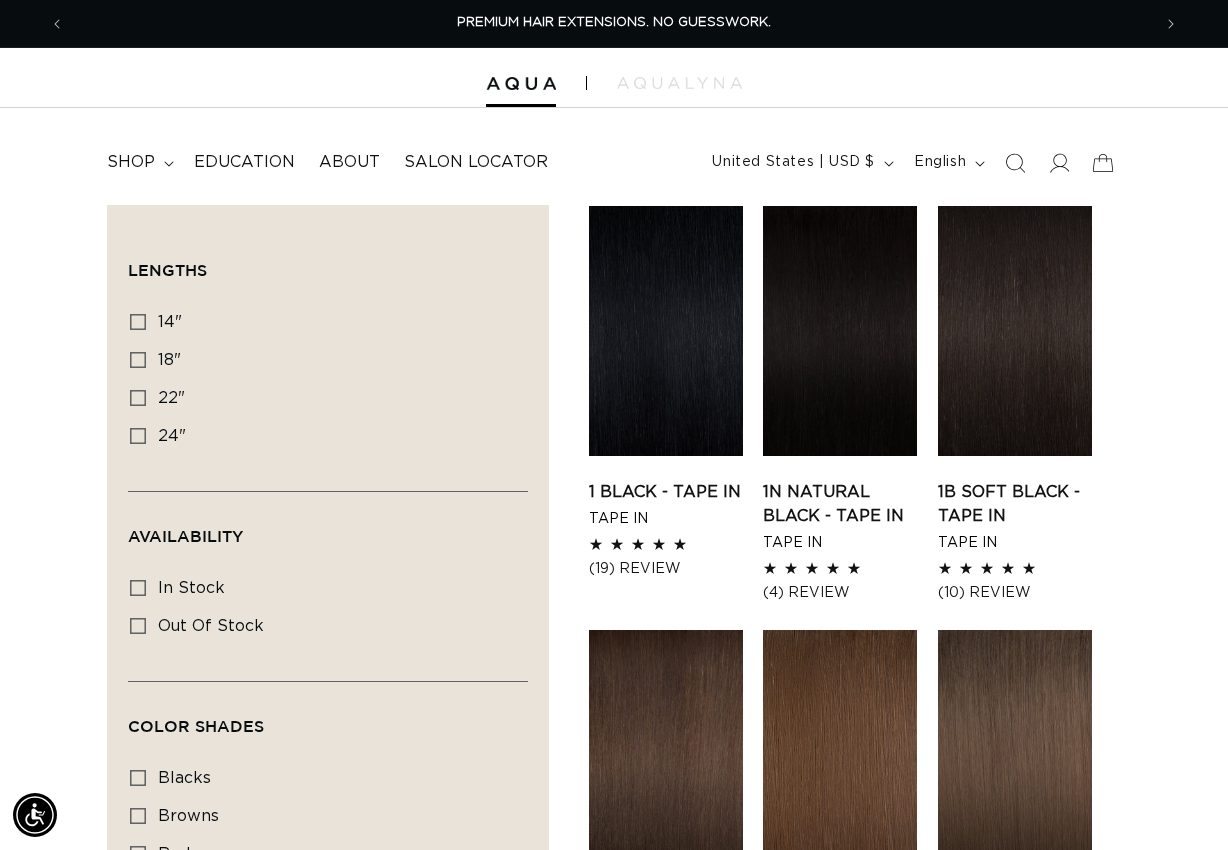 scroll, scrollTop: 0, scrollLeft: 0, axis: both 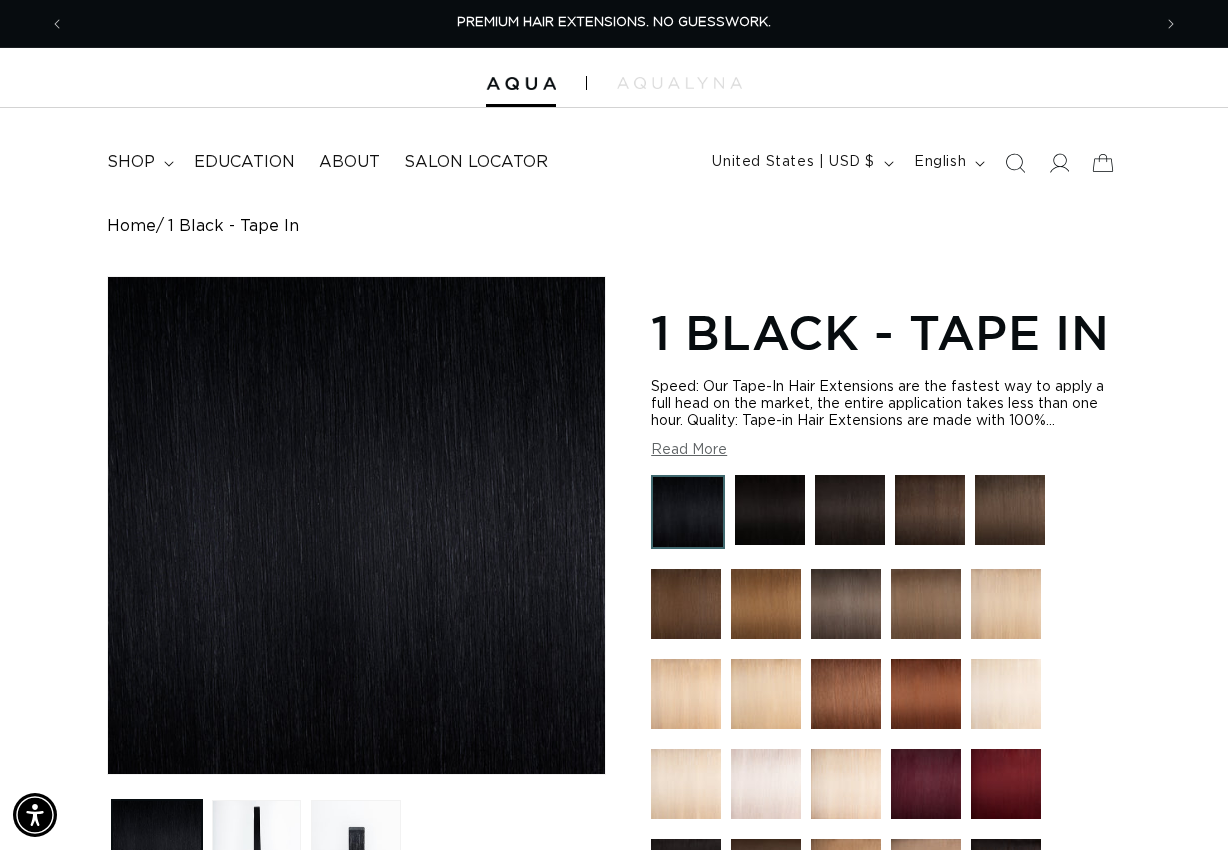 click on "Read More" at bounding box center [689, 450] 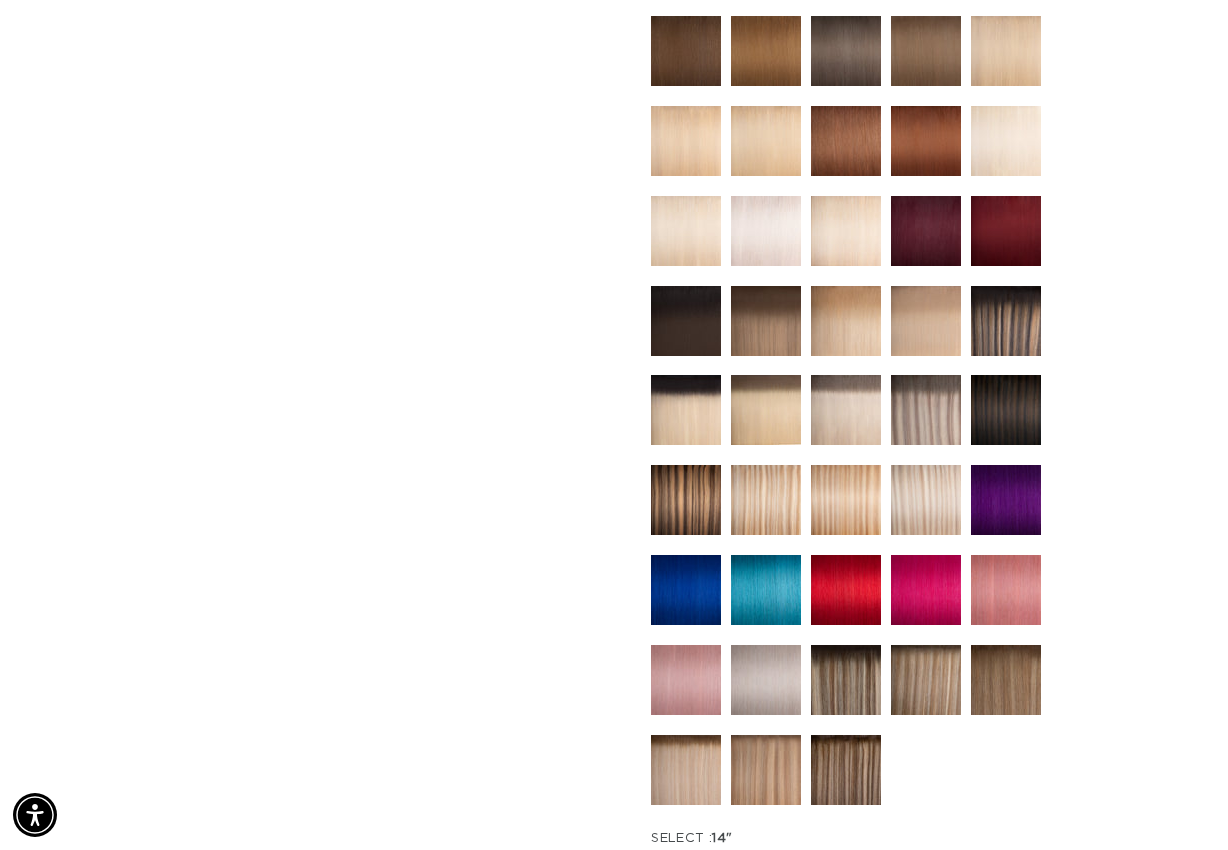 scroll, scrollTop: 1400, scrollLeft: 0, axis: vertical 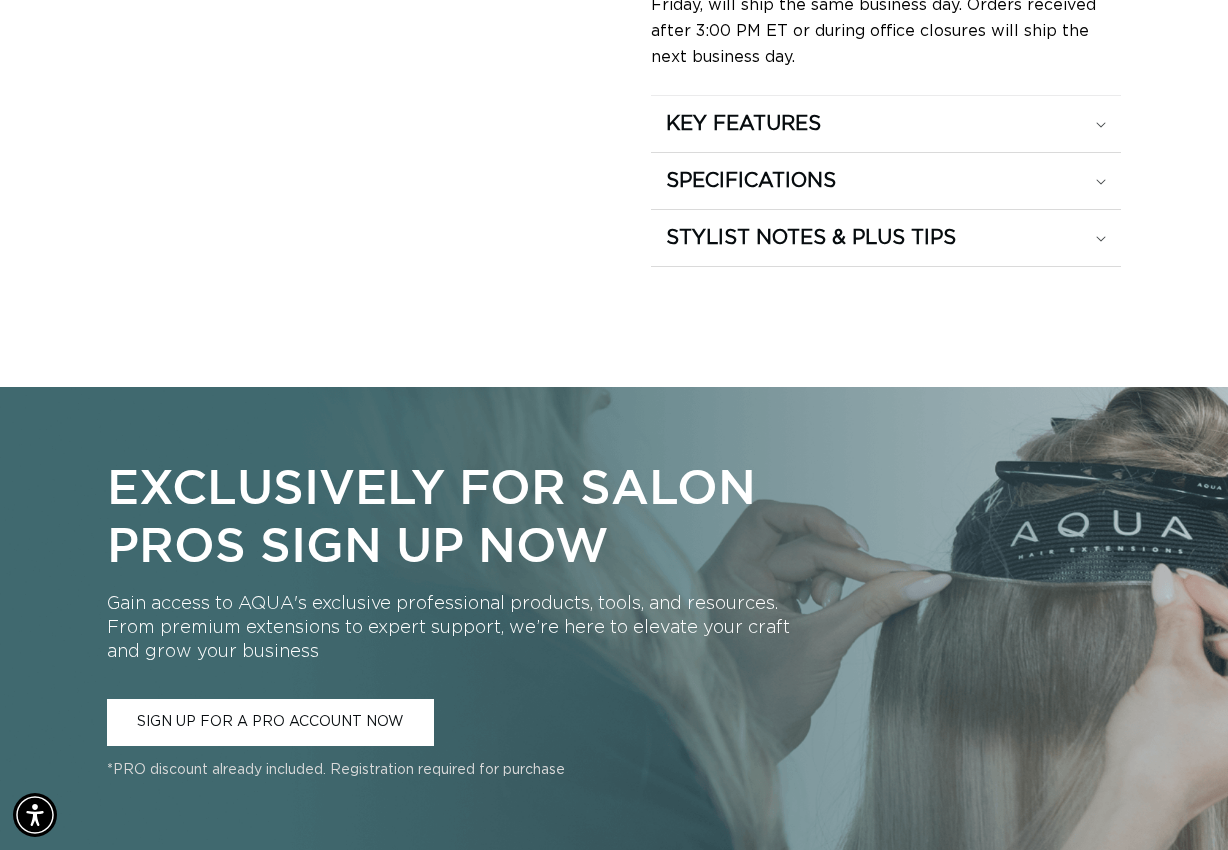 click on "Home
1 Black - Tape In
Skip to product information
Open media 1 in modal
Open media 2 in modal
Open media 3 in modal
1
/
of
3" at bounding box center [614, 1581] 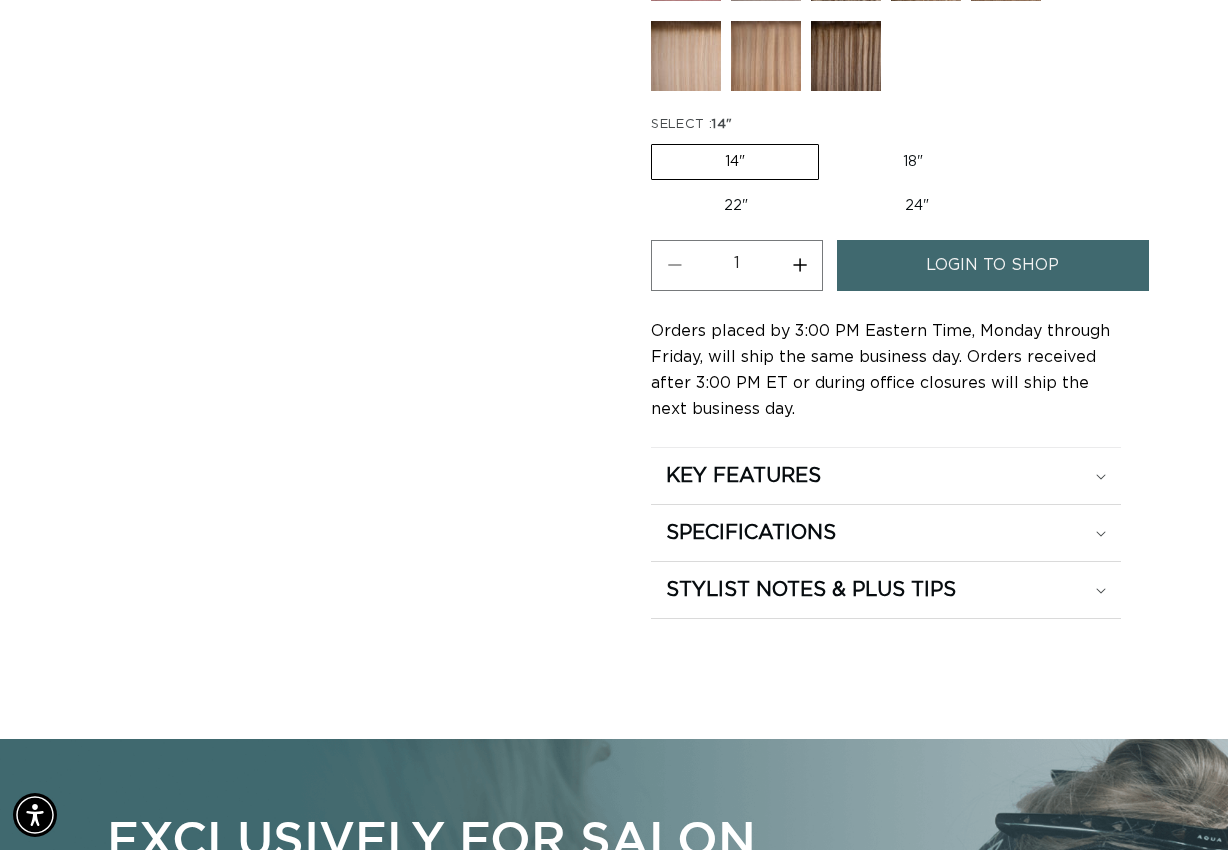 scroll, scrollTop: 1700, scrollLeft: 0, axis: vertical 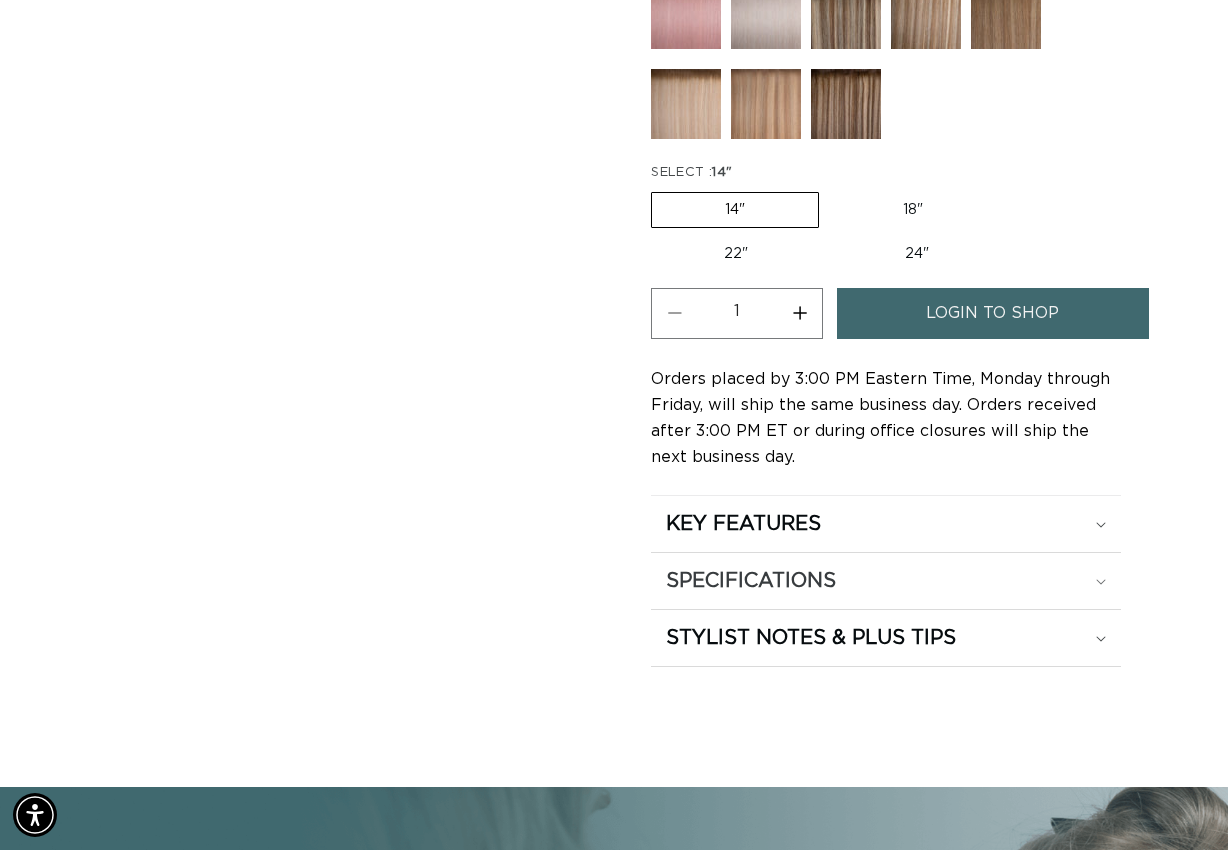 click on "SPECIFICATIONS" at bounding box center (886, 524) 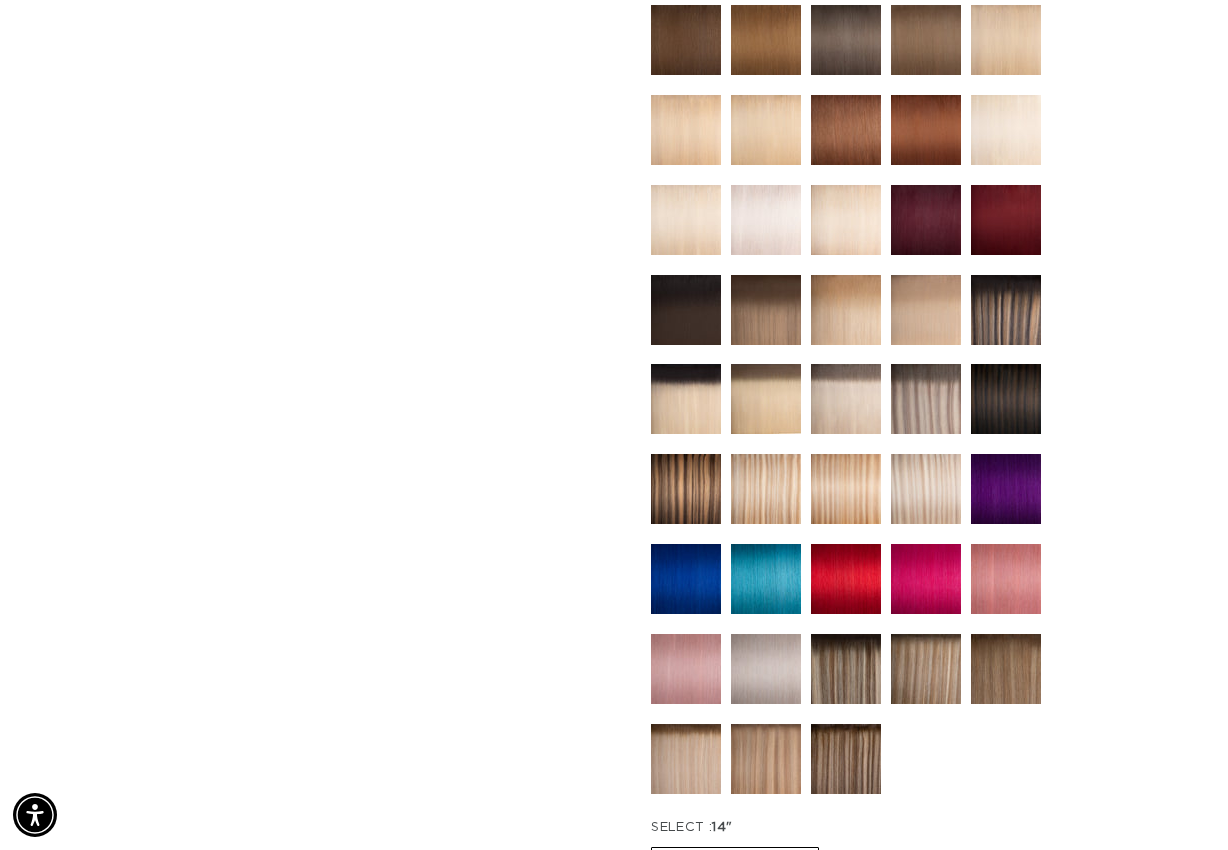 scroll, scrollTop: 1000, scrollLeft: 0, axis: vertical 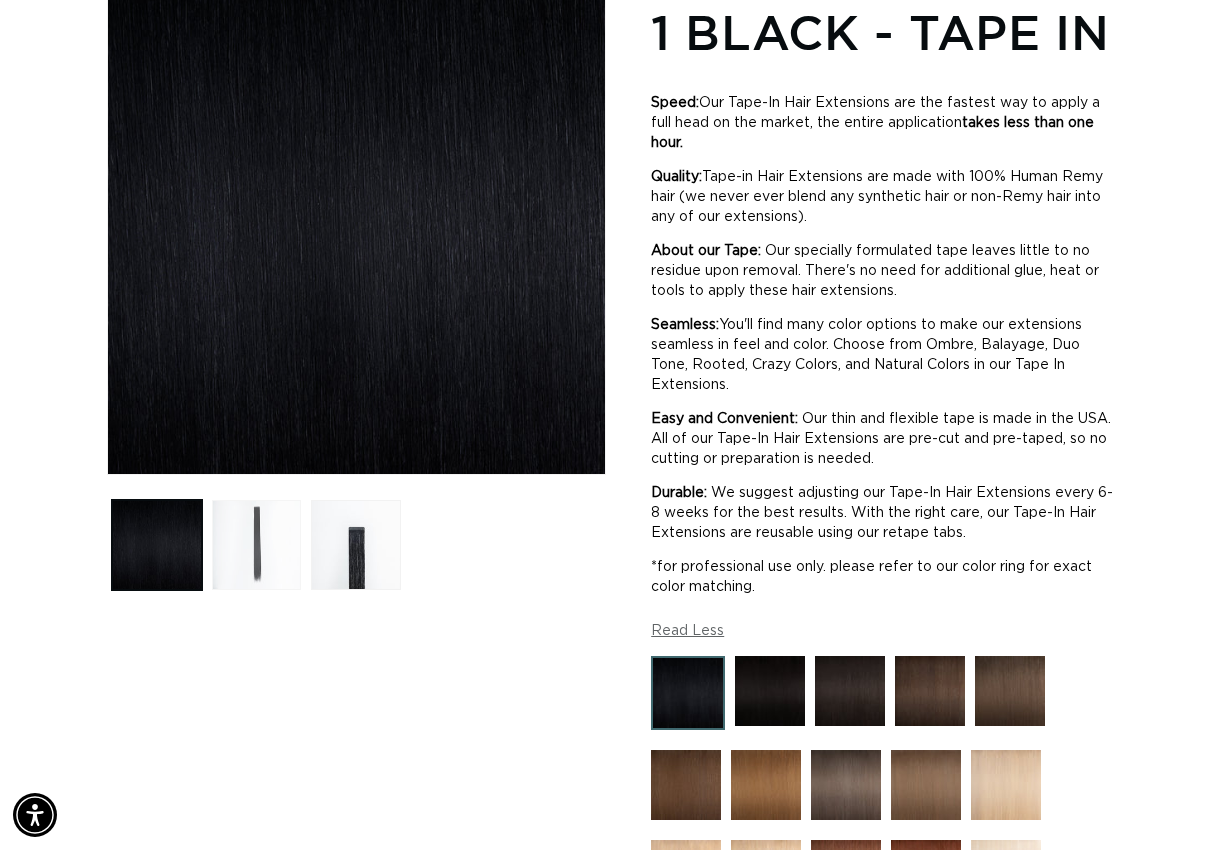 click at bounding box center [257, 545] 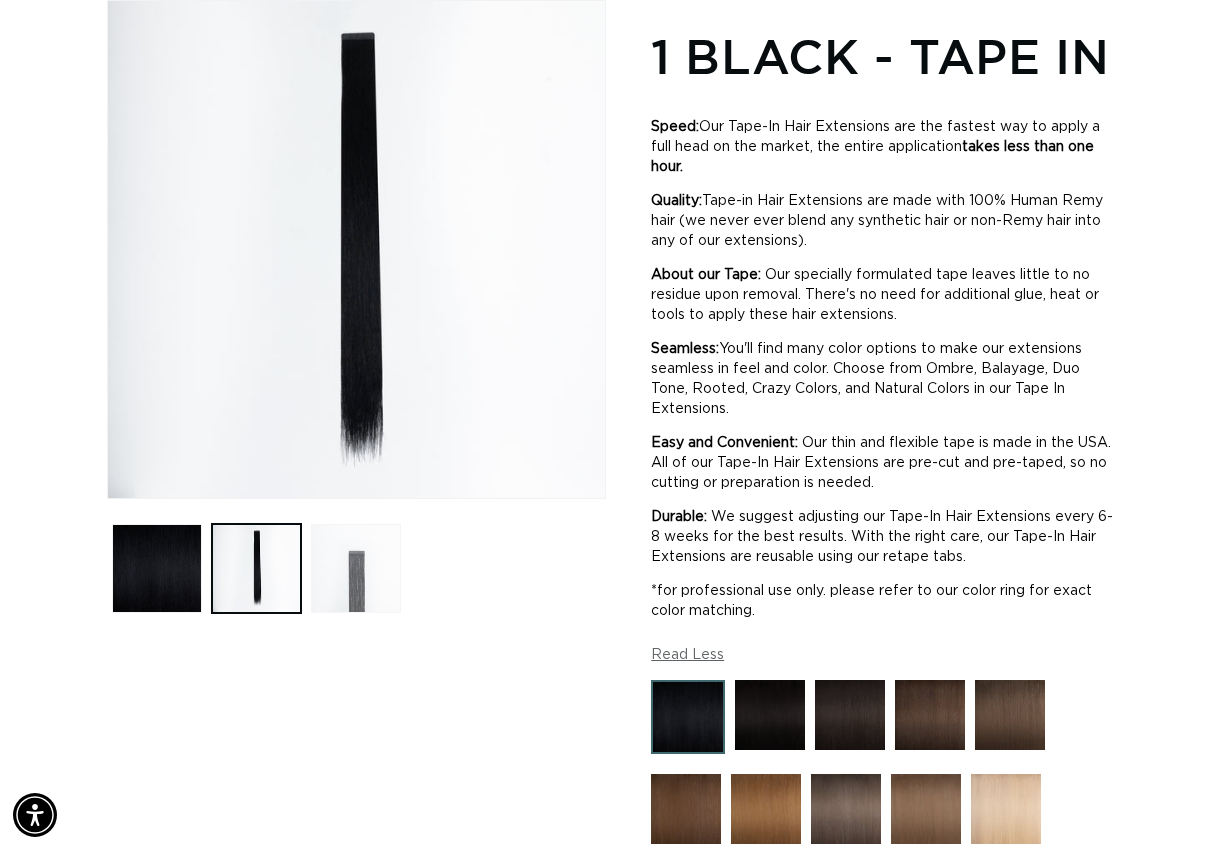 scroll, scrollTop: 0, scrollLeft: 0, axis: both 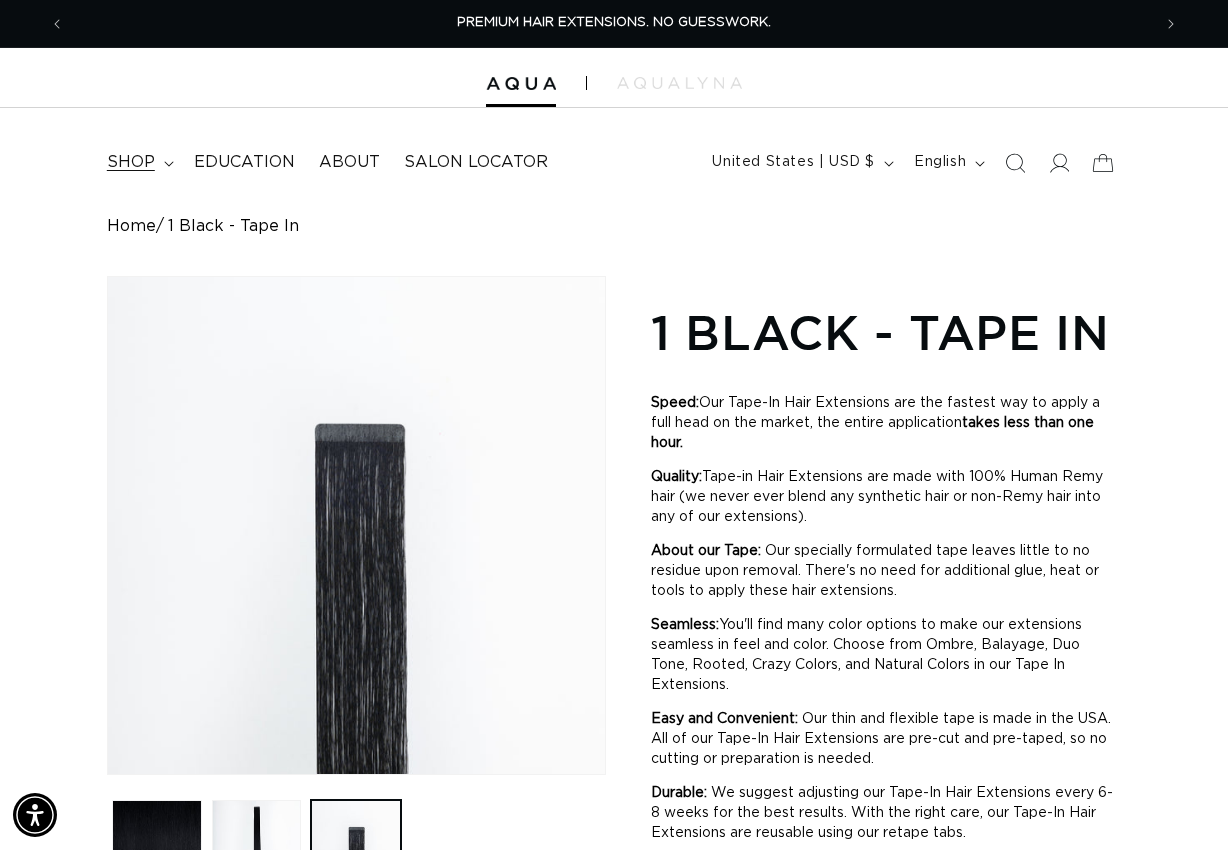 click on "shop" at bounding box center [138, 162] 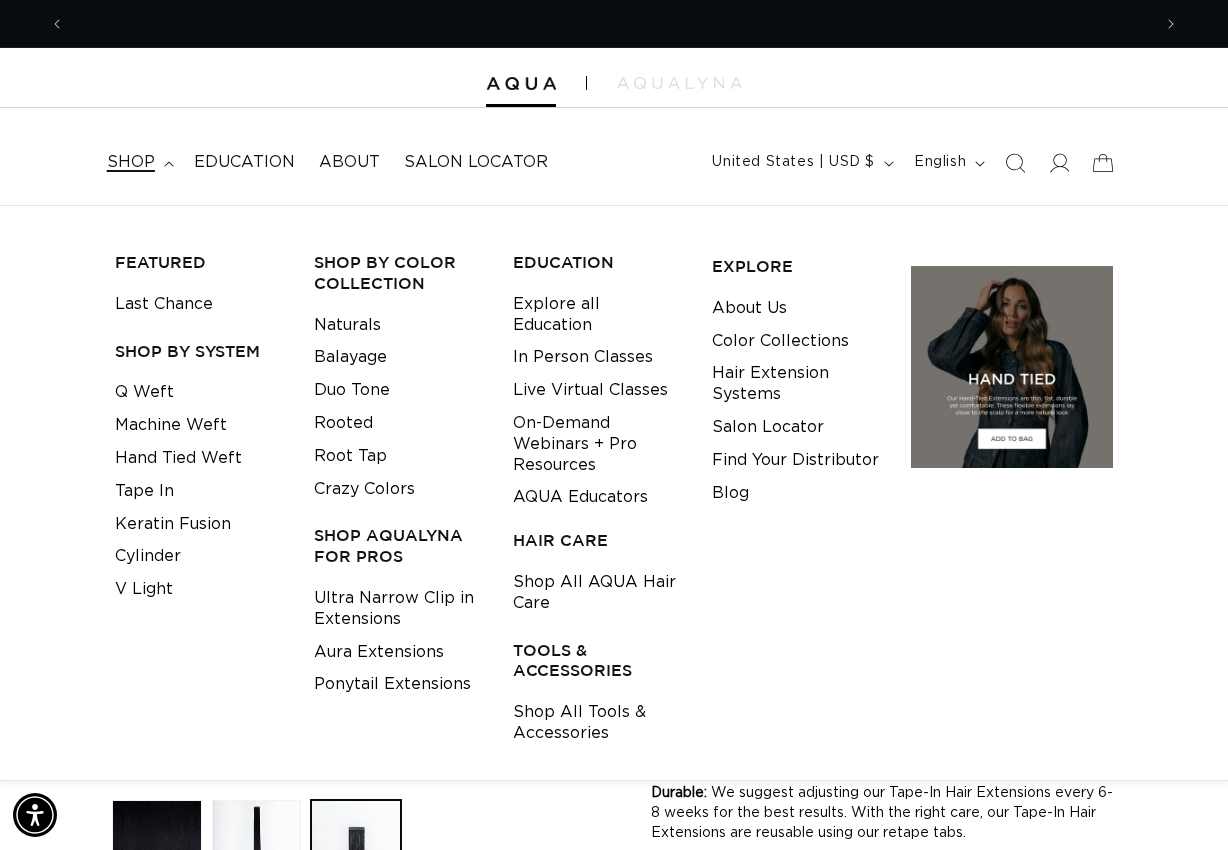 scroll, scrollTop: 0, scrollLeft: 1086, axis: horizontal 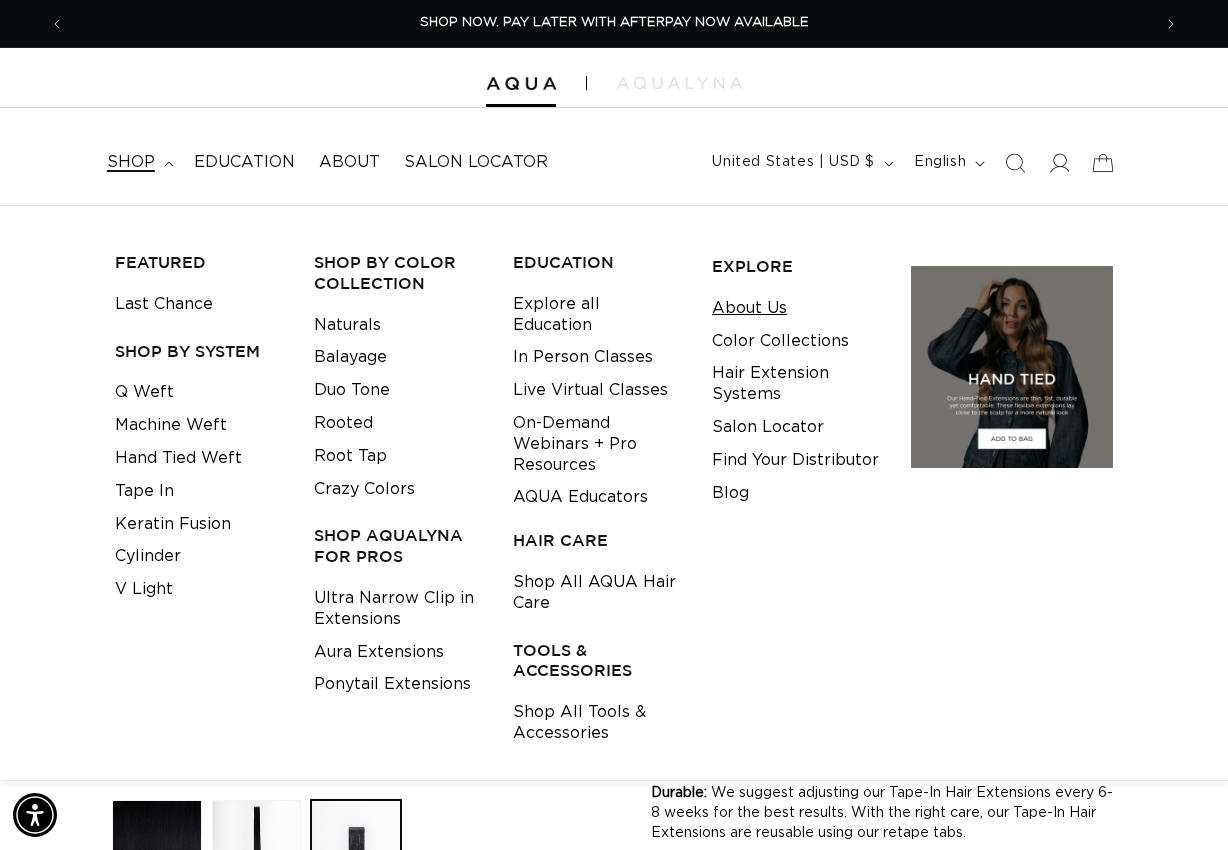 click on "About Us" at bounding box center [749, 308] 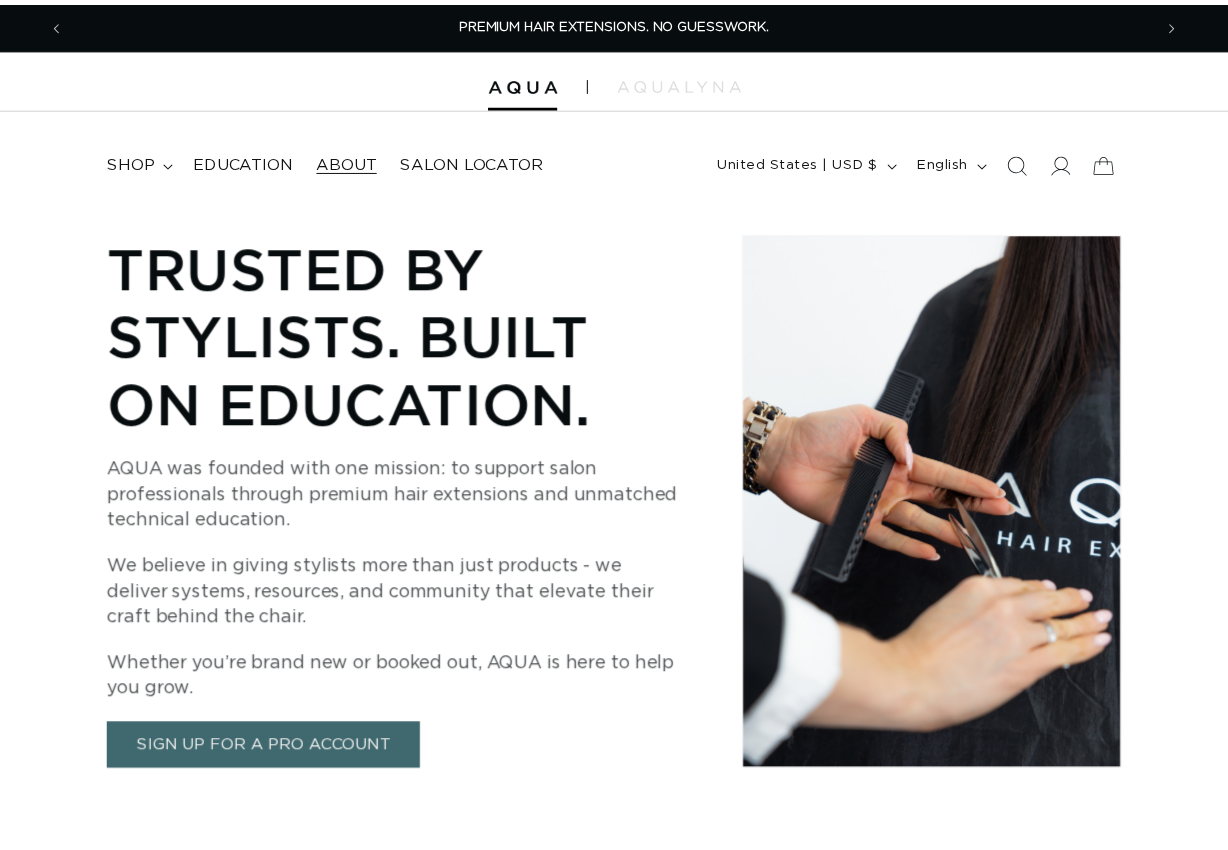 scroll, scrollTop: 0, scrollLeft: 0, axis: both 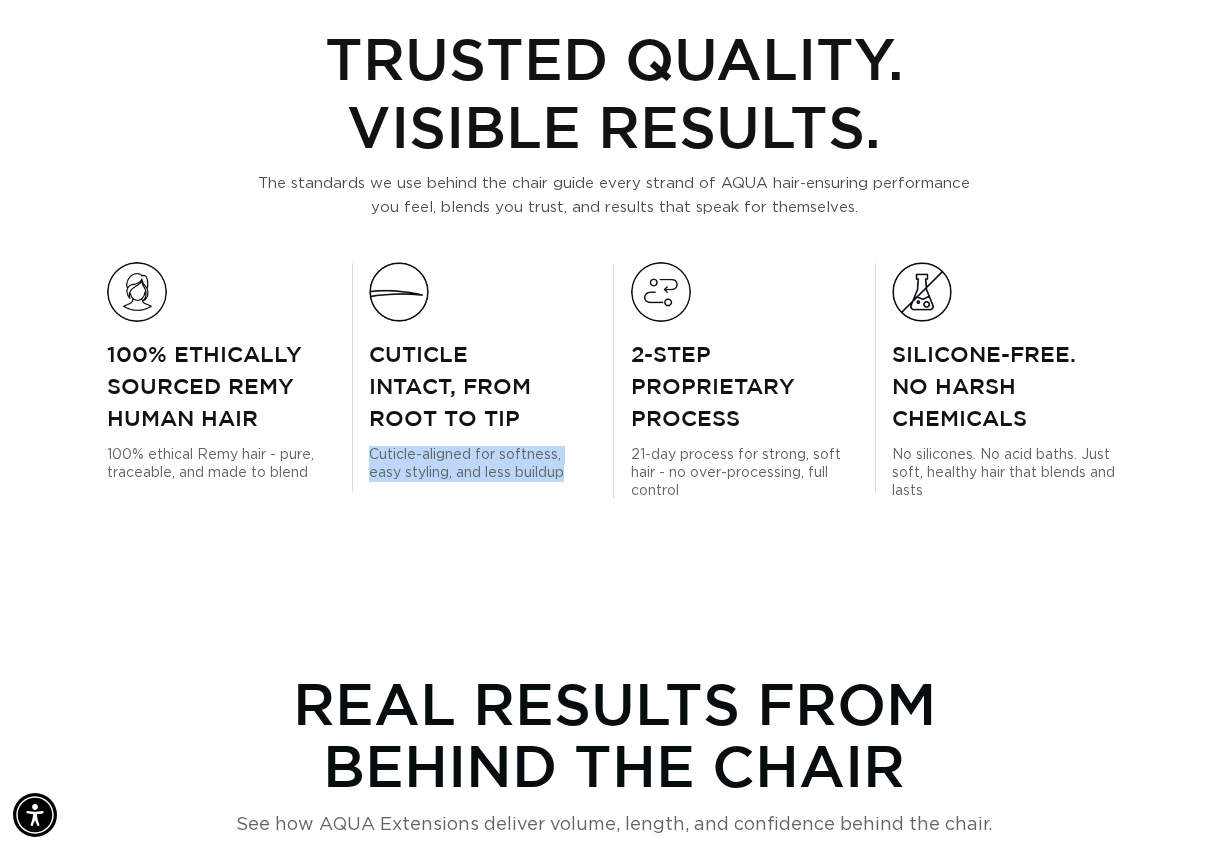 drag, startPoint x: 578, startPoint y: 480, endPoint x: 372, endPoint y: 454, distance: 207.6343 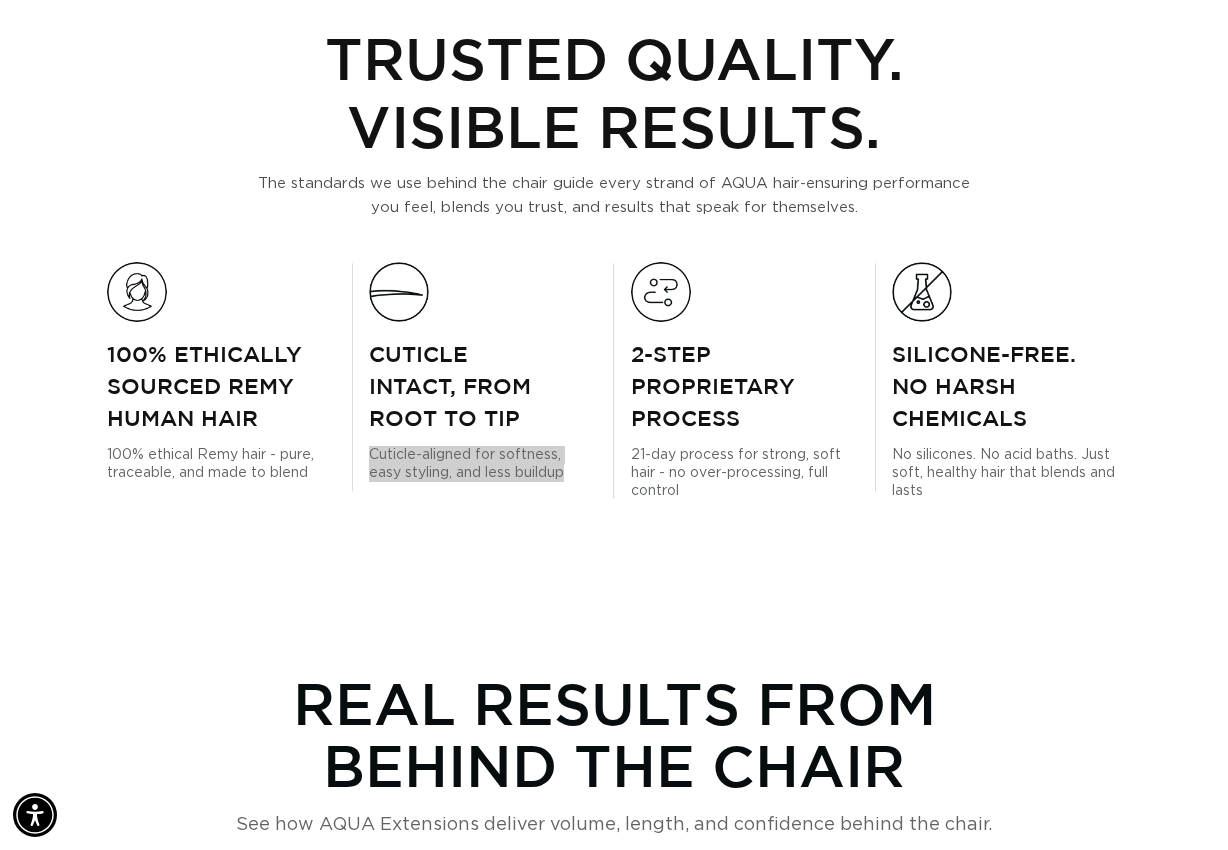 scroll, scrollTop: 0, scrollLeft: 2172, axis: horizontal 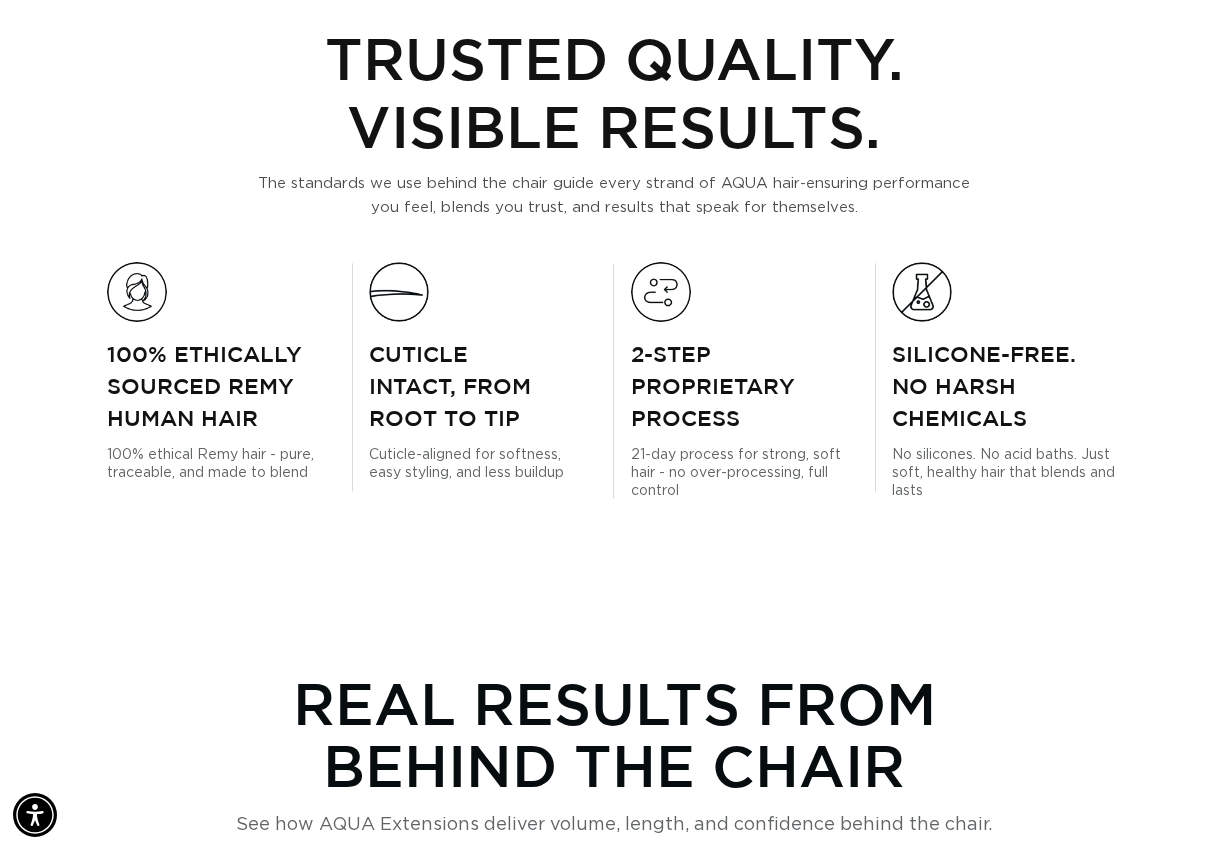 click on "Trusted by Stylists. Built on Education.
AQUA was founded with one mission: to support salon professionals through premium hair extensions and unmatched technical education.    We believe in giving stylists more than just products - we deliver systems, resources, and community that elevate their craft behind the chair.  Whether you’re brand new or booked out, AQUA is here to help you grow.
Sign Up for a Pro Account
Trusted Quality.  Visible Results.
The standards we use behind the chair guide every strand of AQUA hair-ensuring performance" at bounding box center (614, 1061) 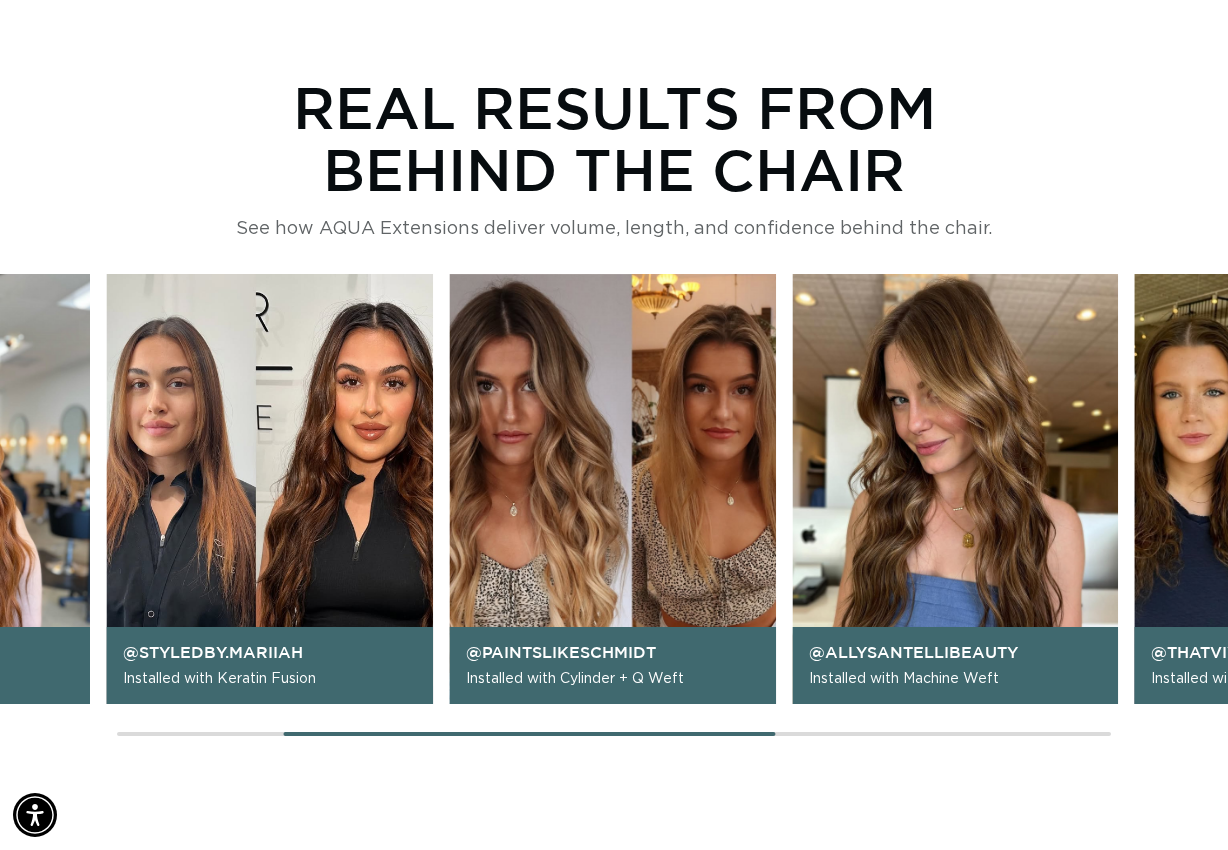 scroll, scrollTop: 1500, scrollLeft: 0, axis: vertical 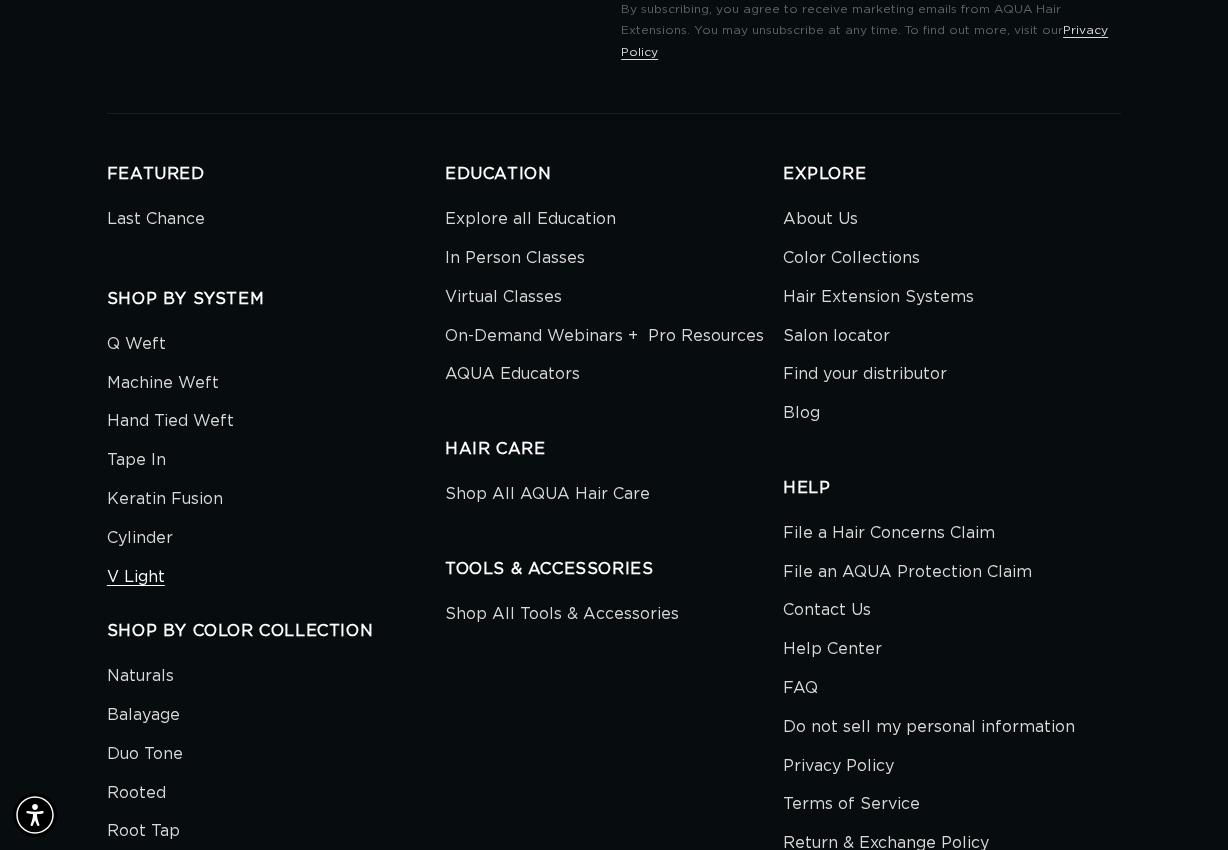 click on "V Light" at bounding box center [136, 577] 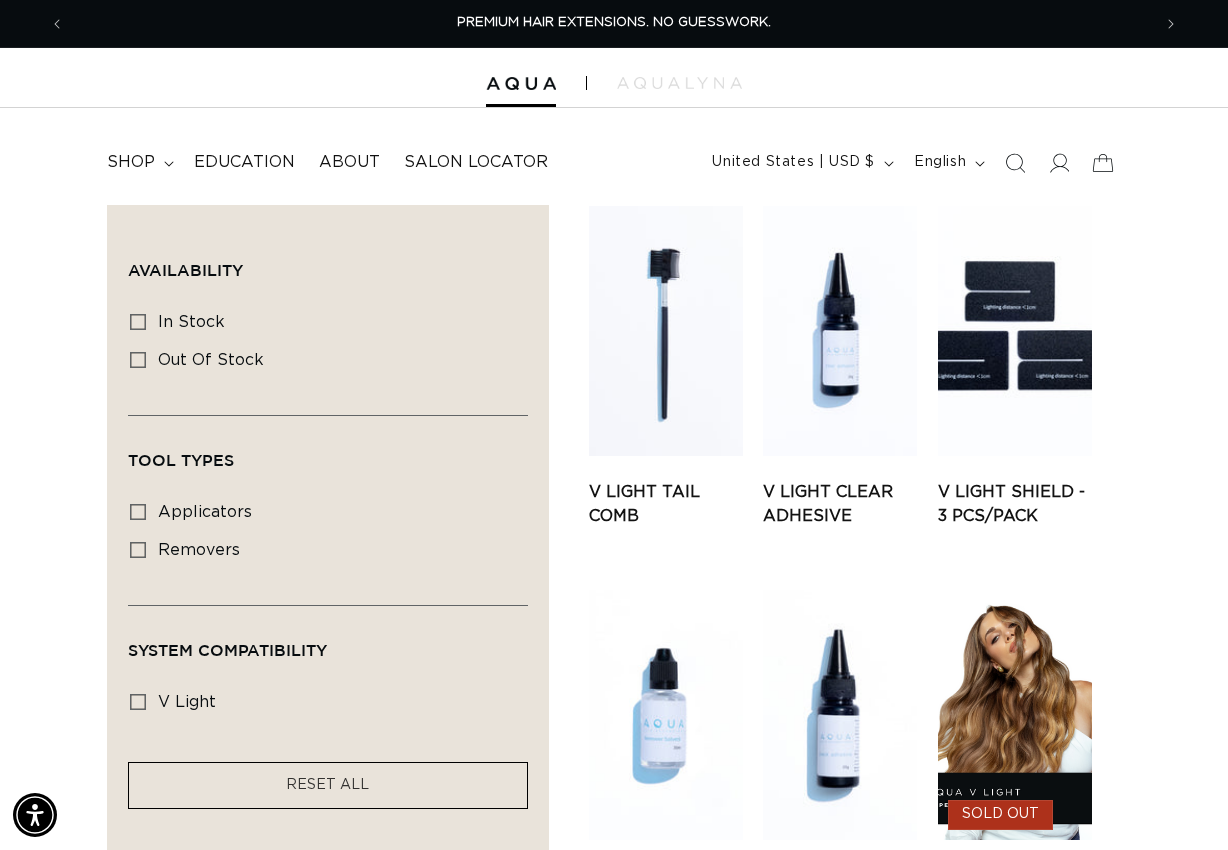 scroll, scrollTop: 0, scrollLeft: 0, axis: both 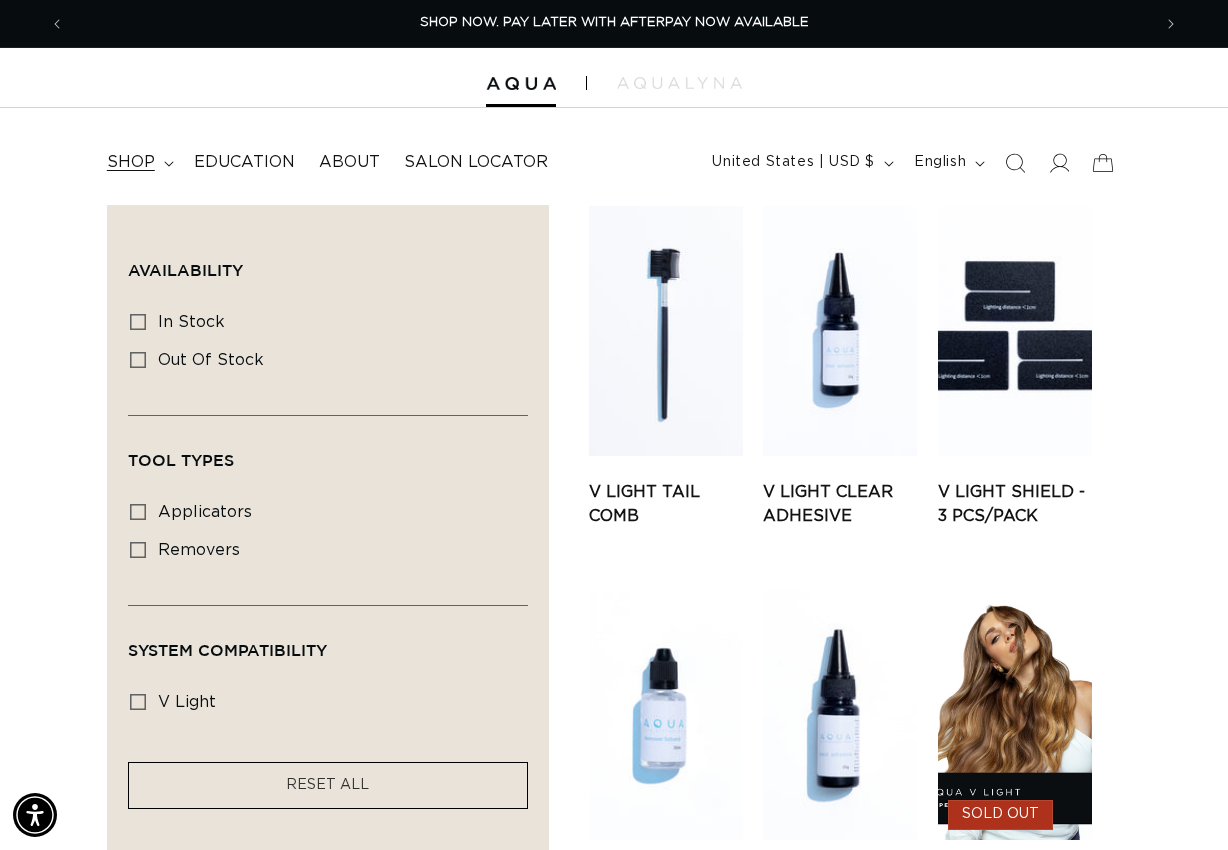 click on "shop" at bounding box center (138, 162) 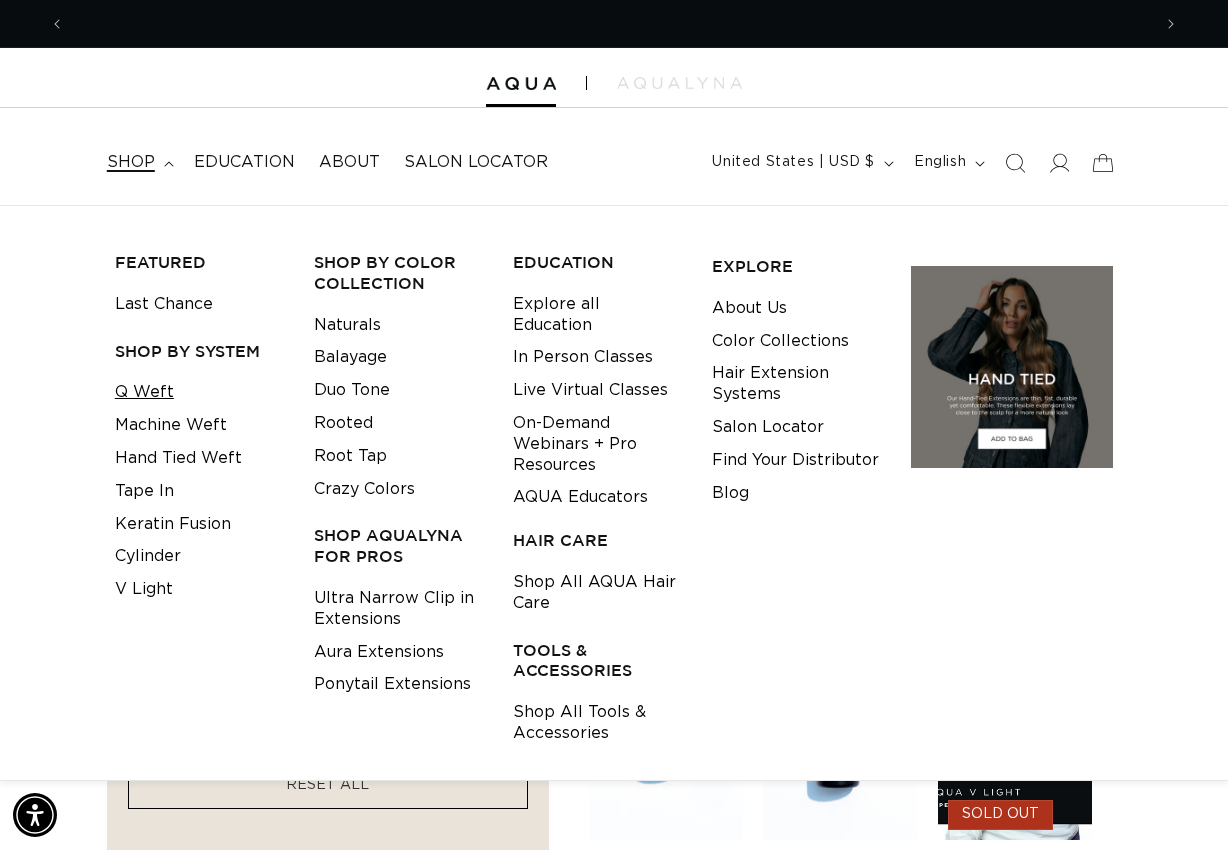 scroll, scrollTop: 0, scrollLeft: 0, axis: both 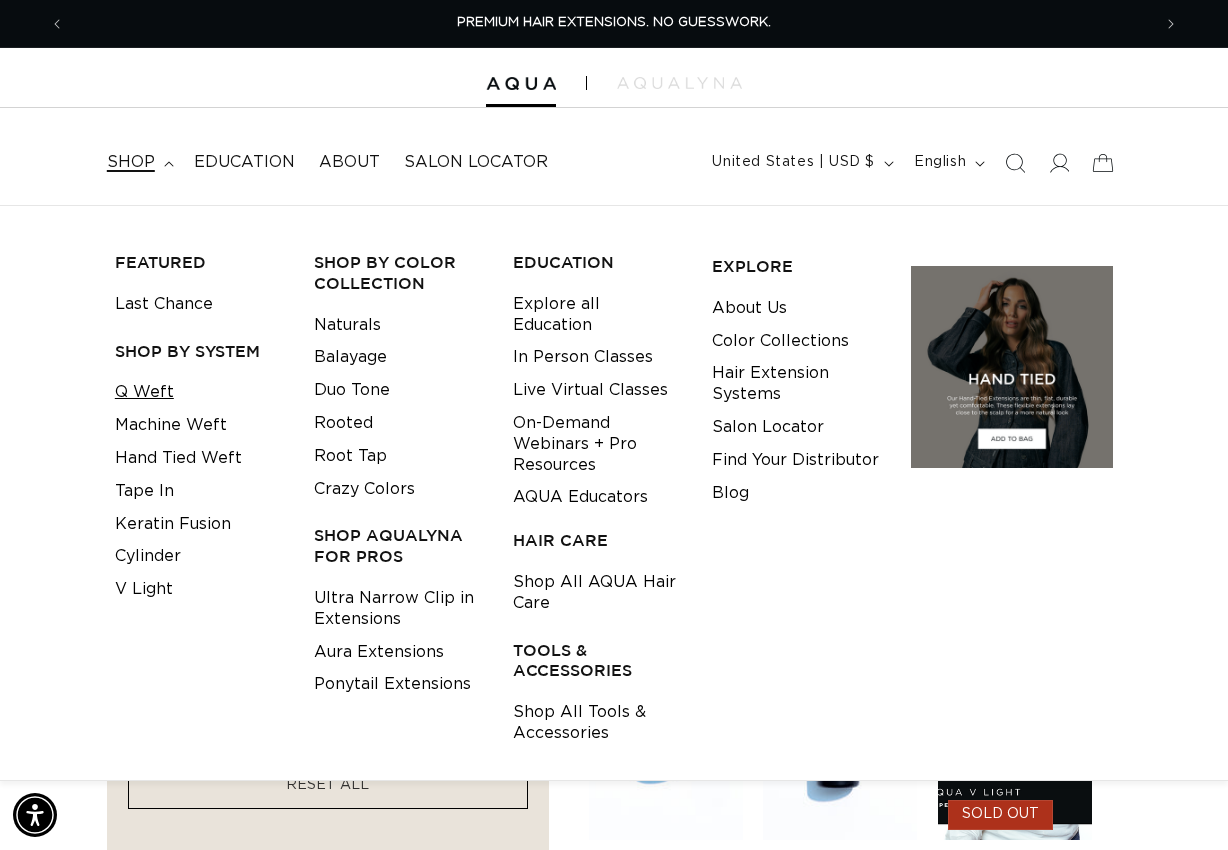 click on "Q Weft" at bounding box center [144, 392] 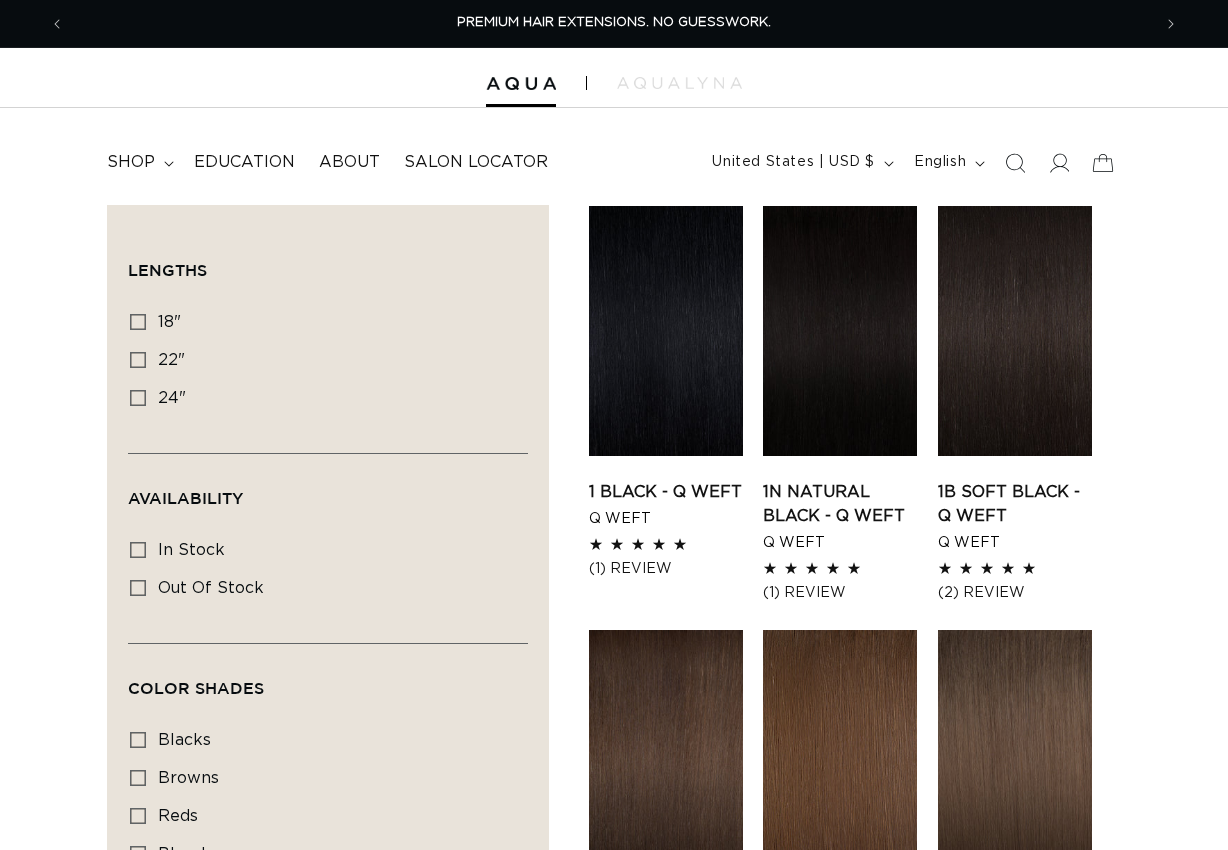 scroll, scrollTop: 0, scrollLeft: 0, axis: both 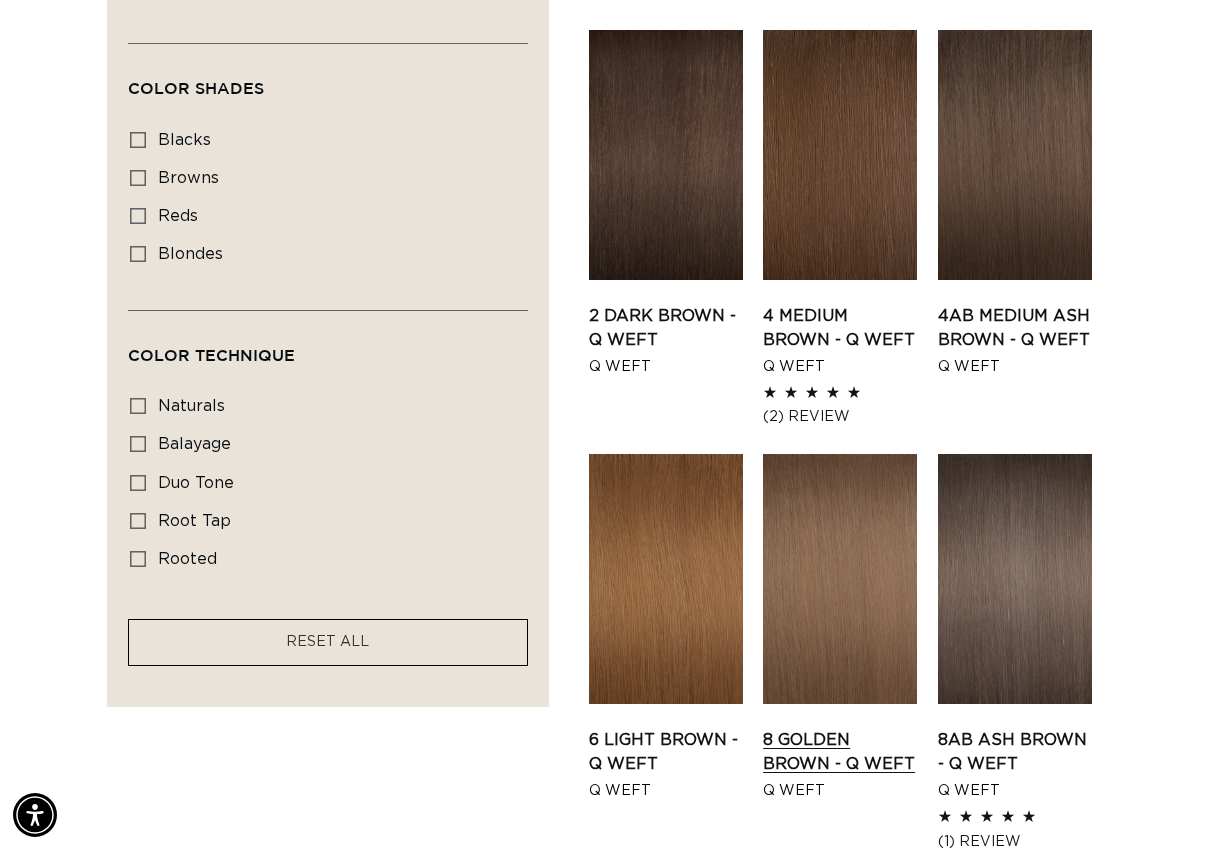 click on "8 Golden Brown - Q Weft" at bounding box center (840, 752) 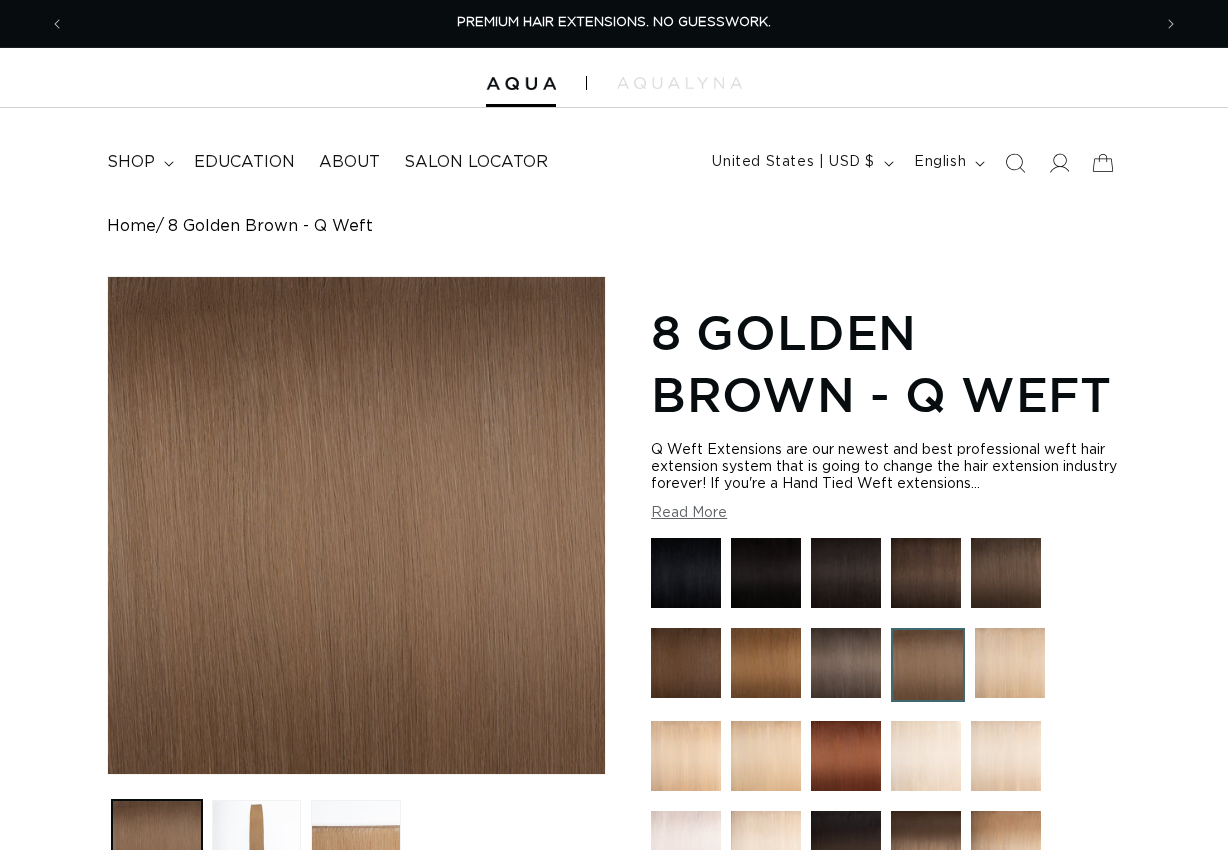 scroll, scrollTop: 0, scrollLeft: 0, axis: both 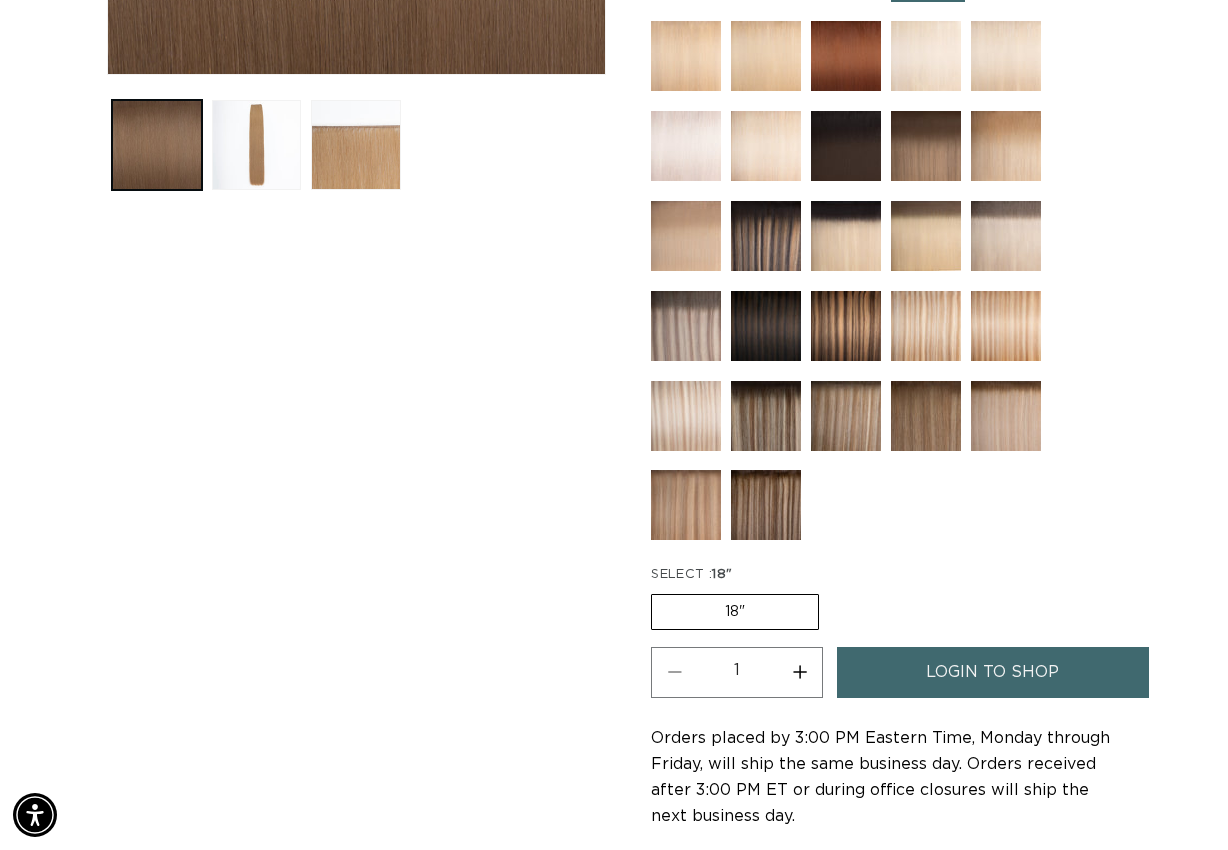 click at bounding box center [766, 505] 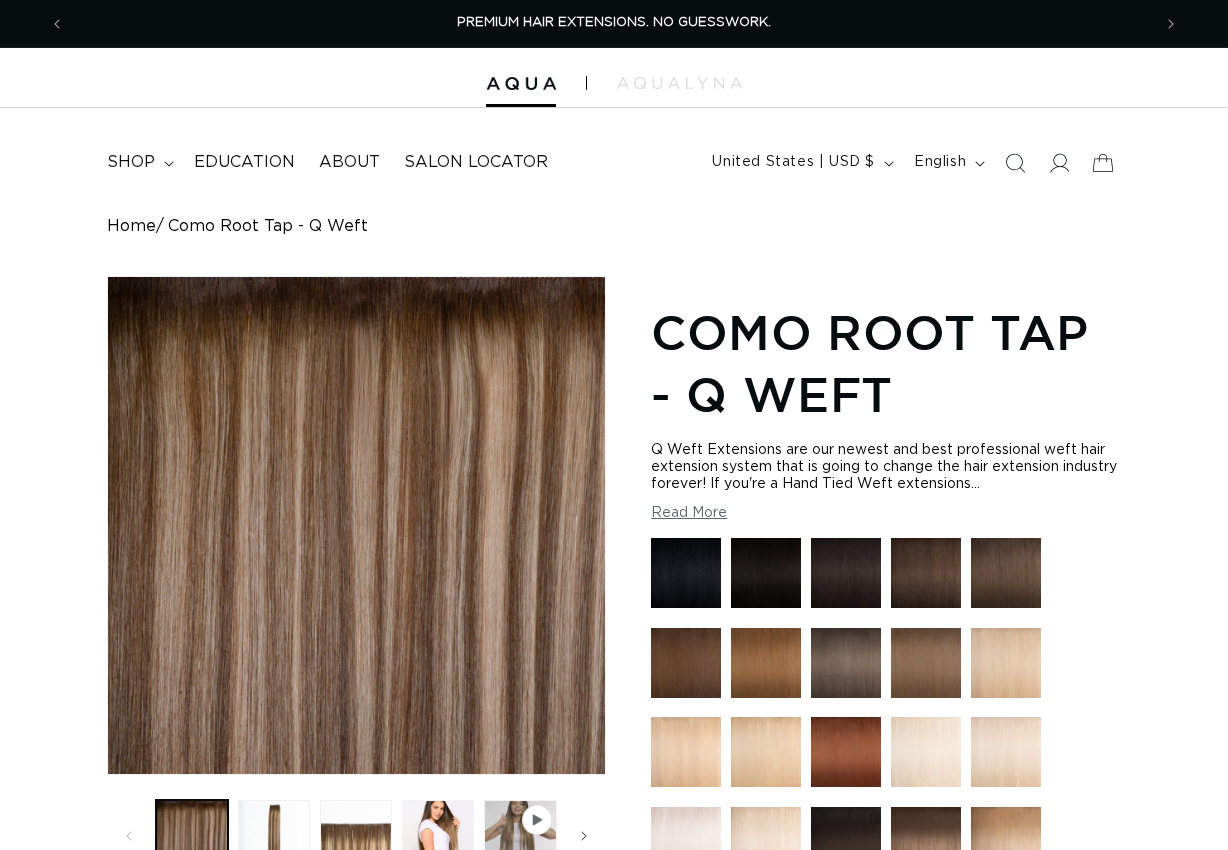 scroll, scrollTop: 800, scrollLeft: 0, axis: vertical 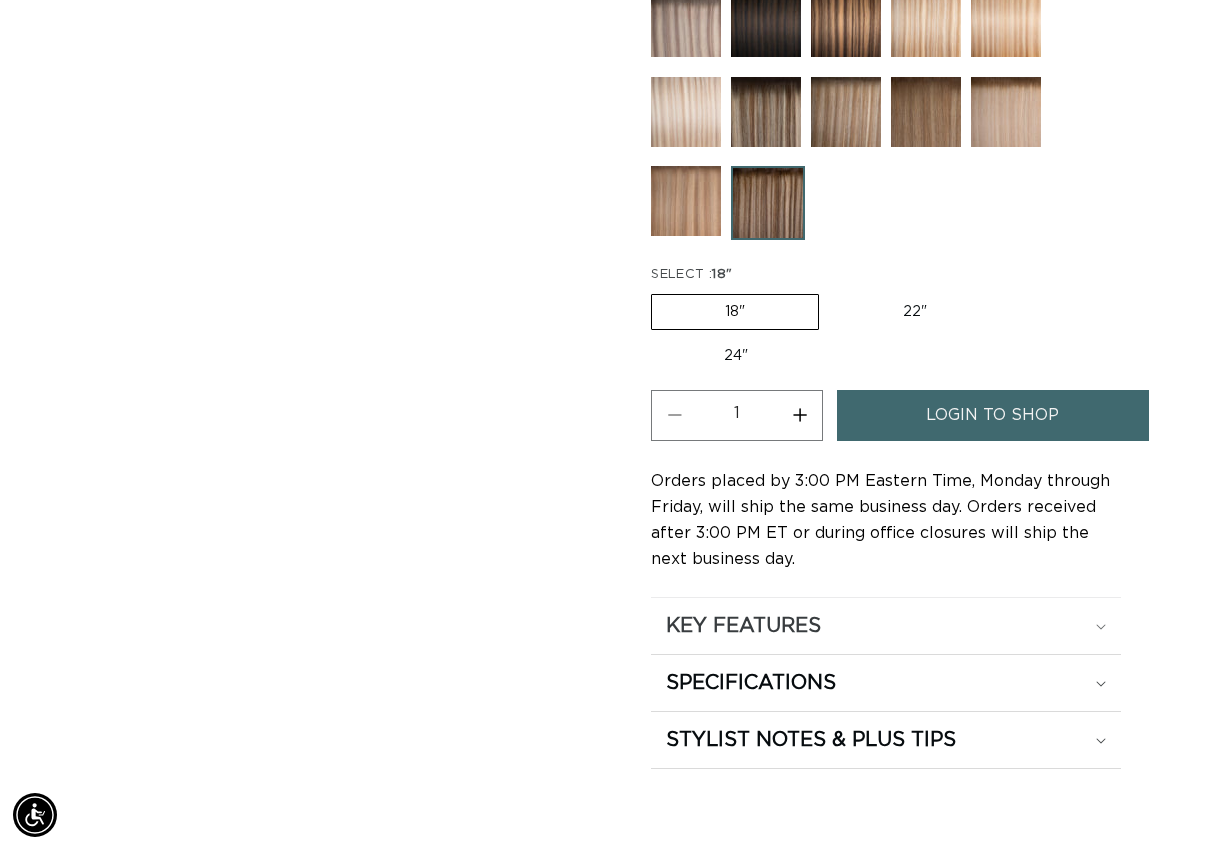 click on "KEY FEATURES" at bounding box center (743, 626) 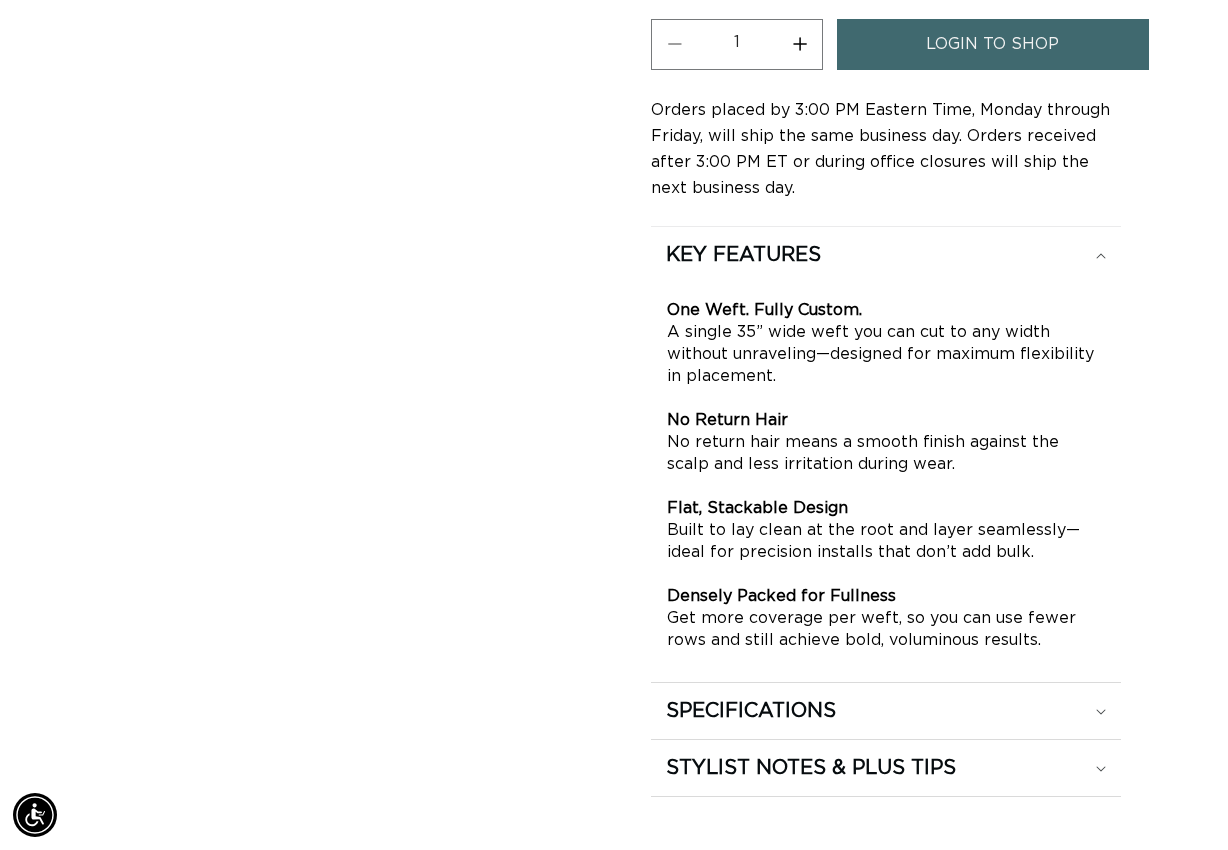 scroll, scrollTop: 1400, scrollLeft: 0, axis: vertical 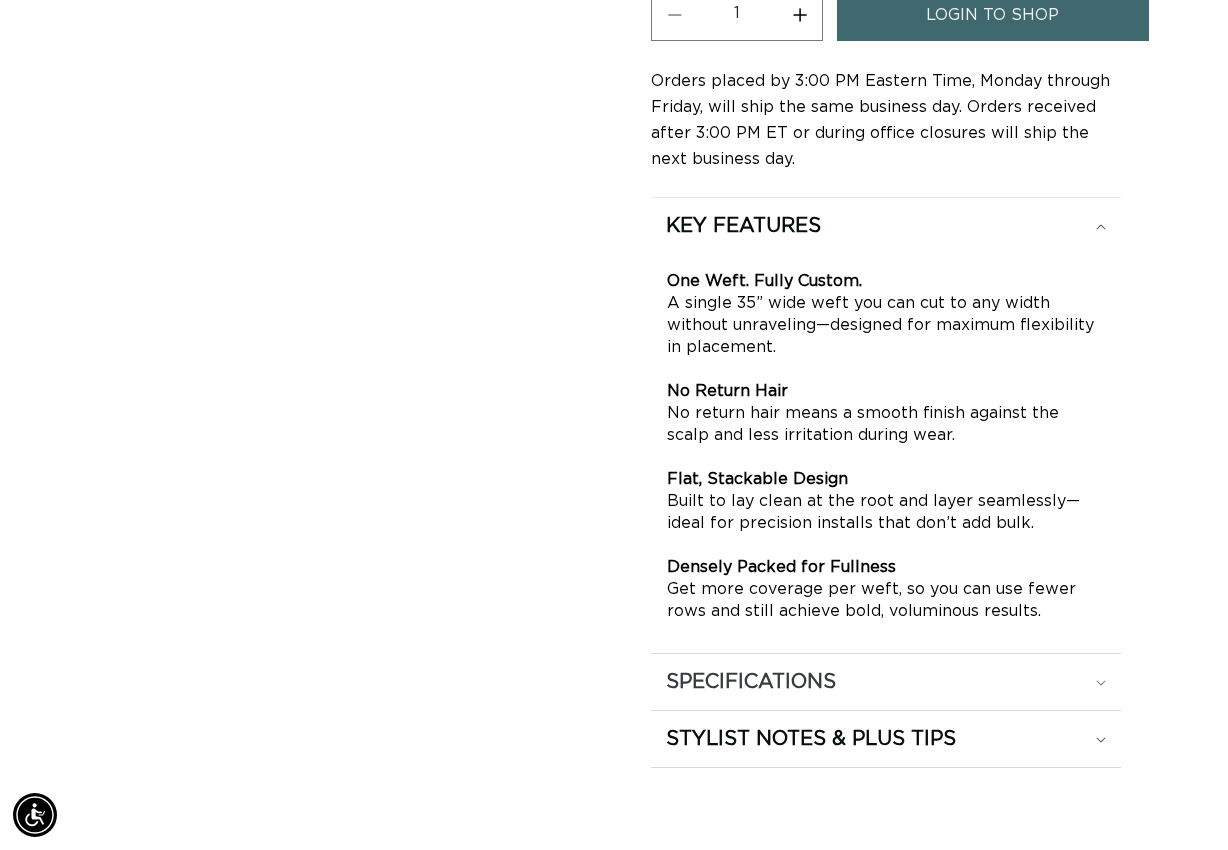 click on "SPECIFICATIONS" at bounding box center [743, 226] 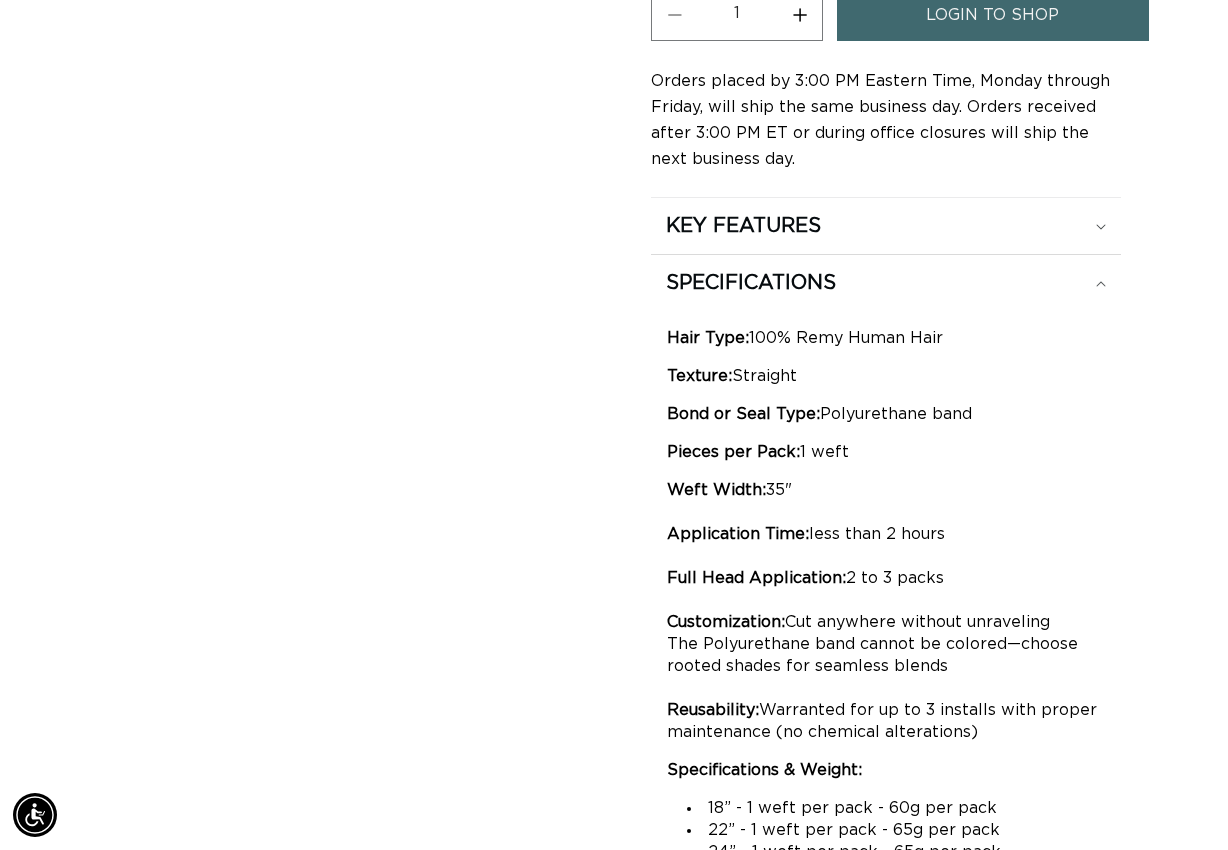 scroll, scrollTop: 0, scrollLeft: 2172, axis: horizontal 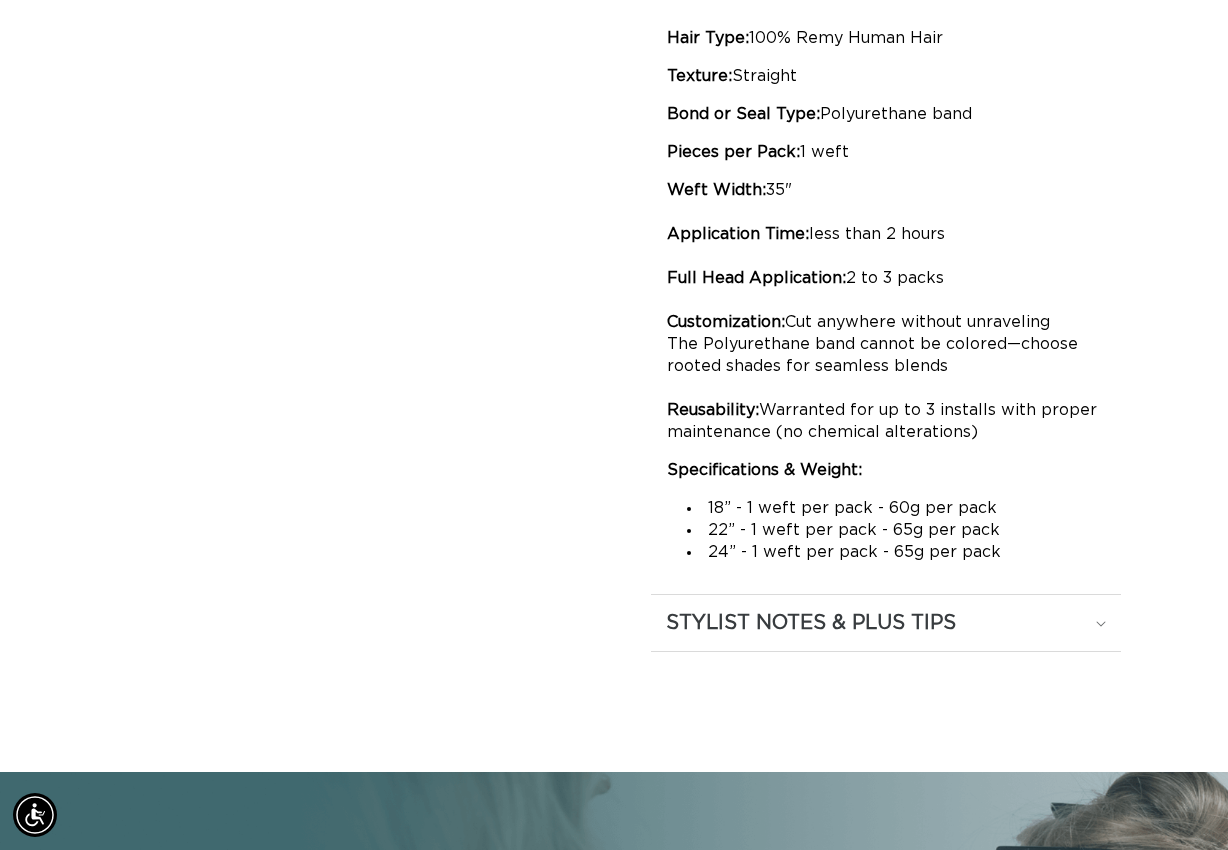 click on "STYLIST NOTES & PLUS TIPS" at bounding box center (886, -74) 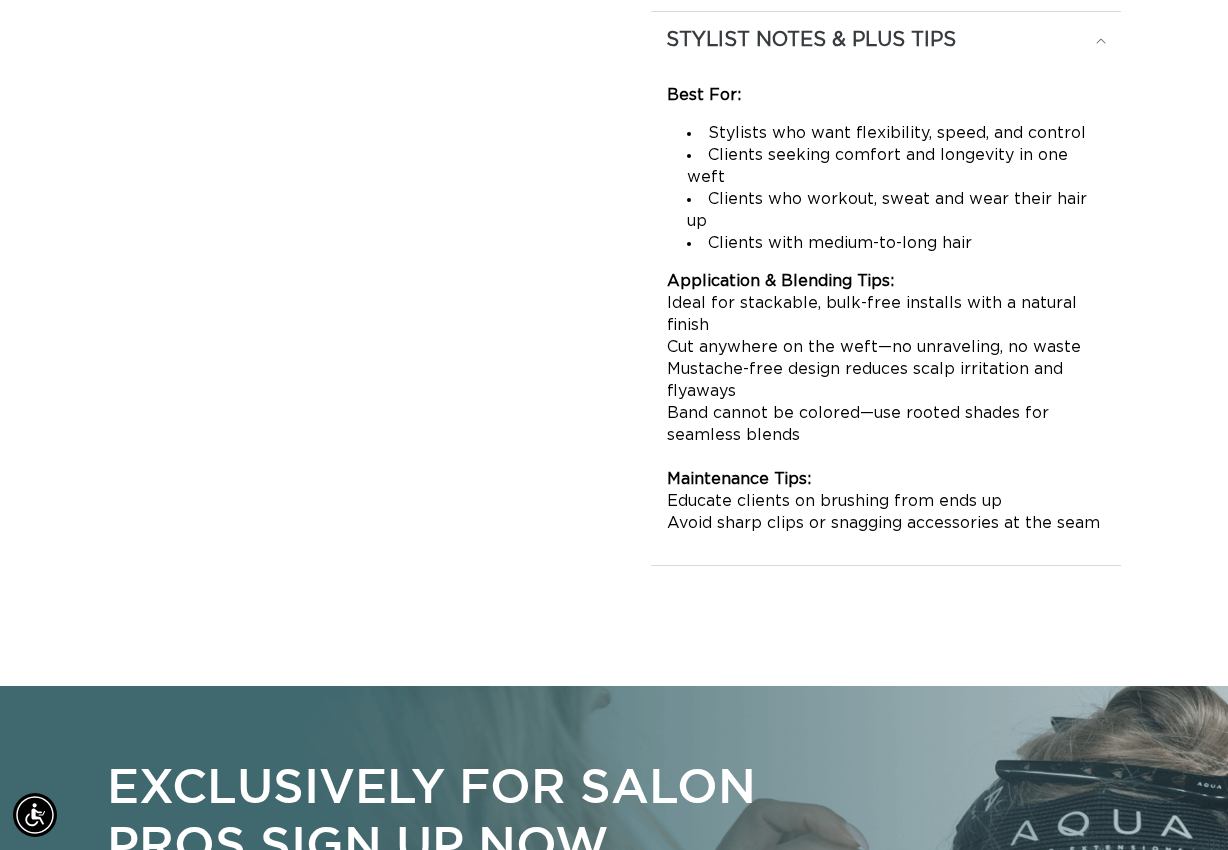 scroll, scrollTop: 0, scrollLeft: 0, axis: both 